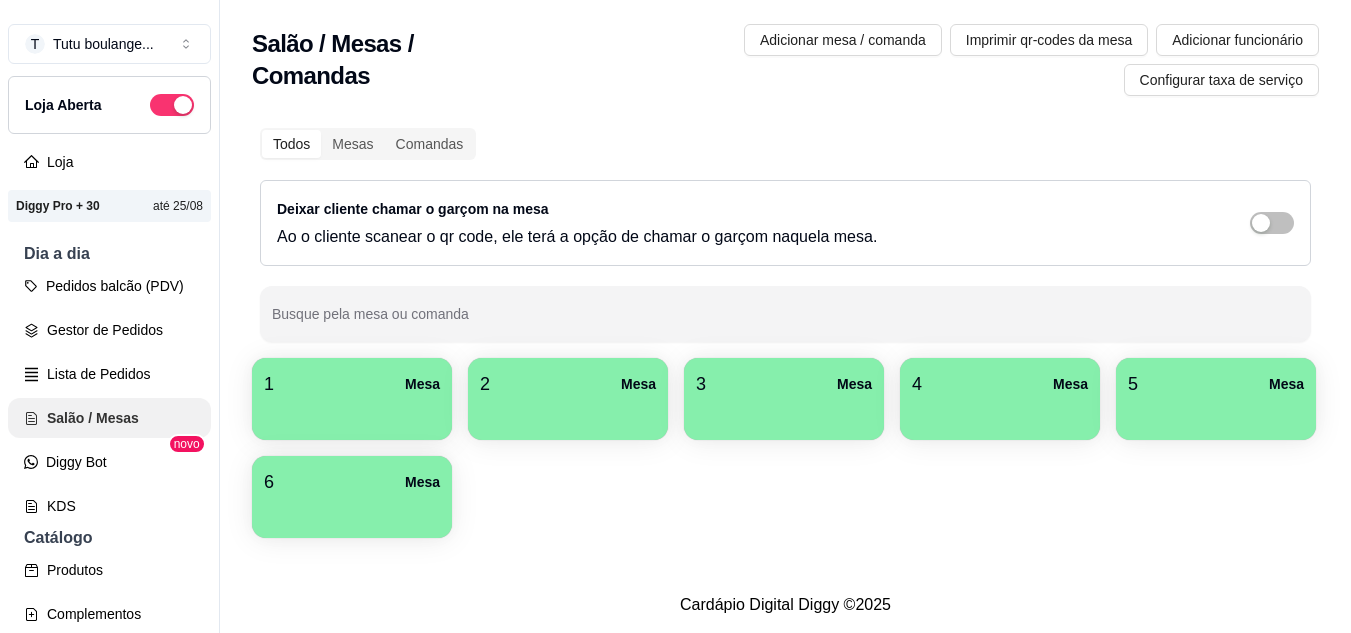 scroll, scrollTop: 0, scrollLeft: 0, axis: both 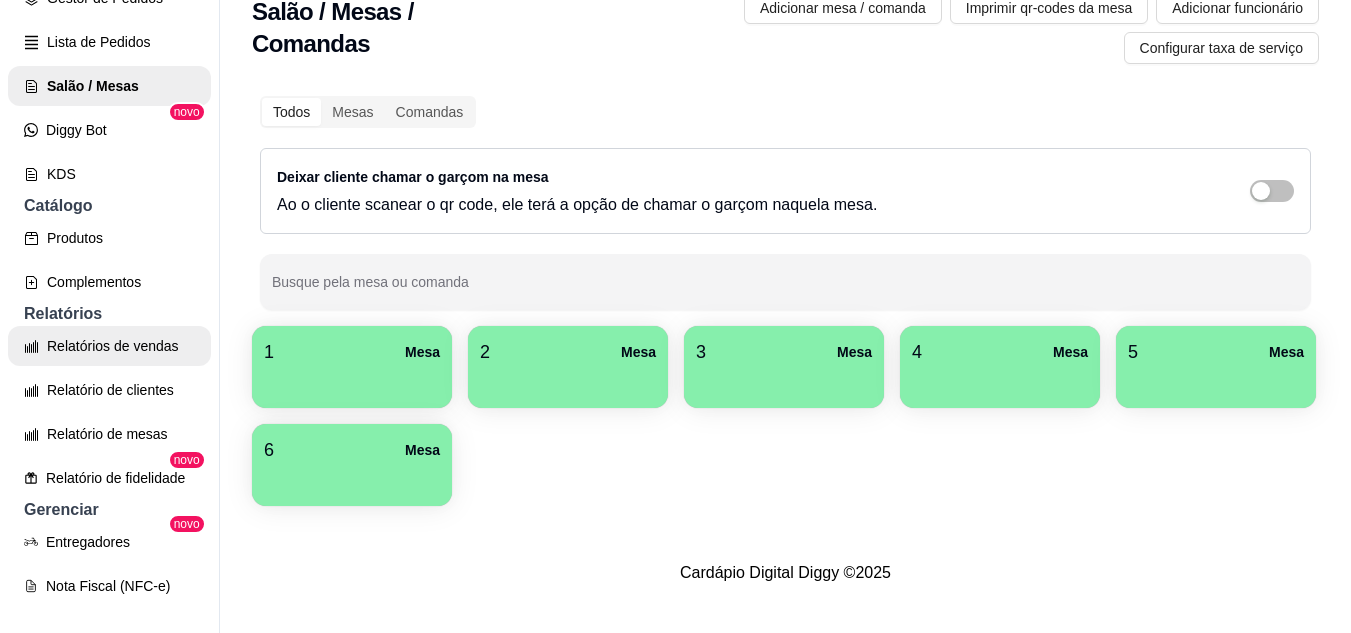 click on "Relatórios de vendas" at bounding box center [109, 346] 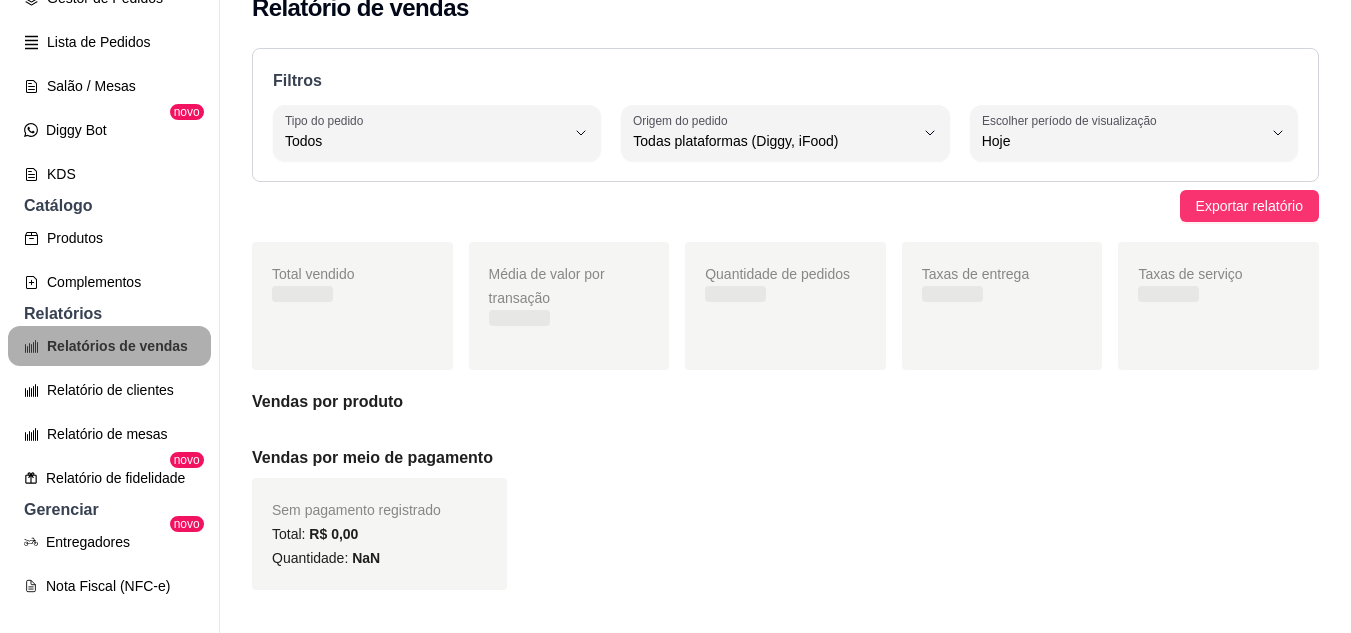scroll, scrollTop: 0, scrollLeft: 0, axis: both 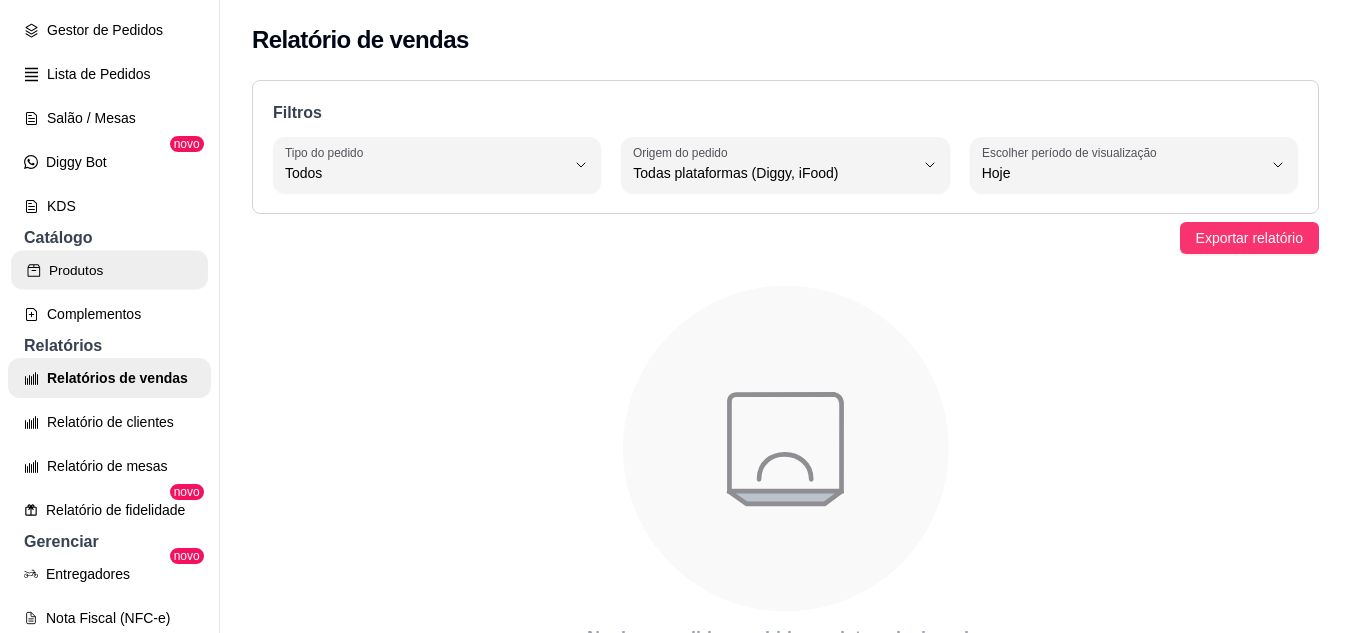click on "Produtos" at bounding box center (109, 270) 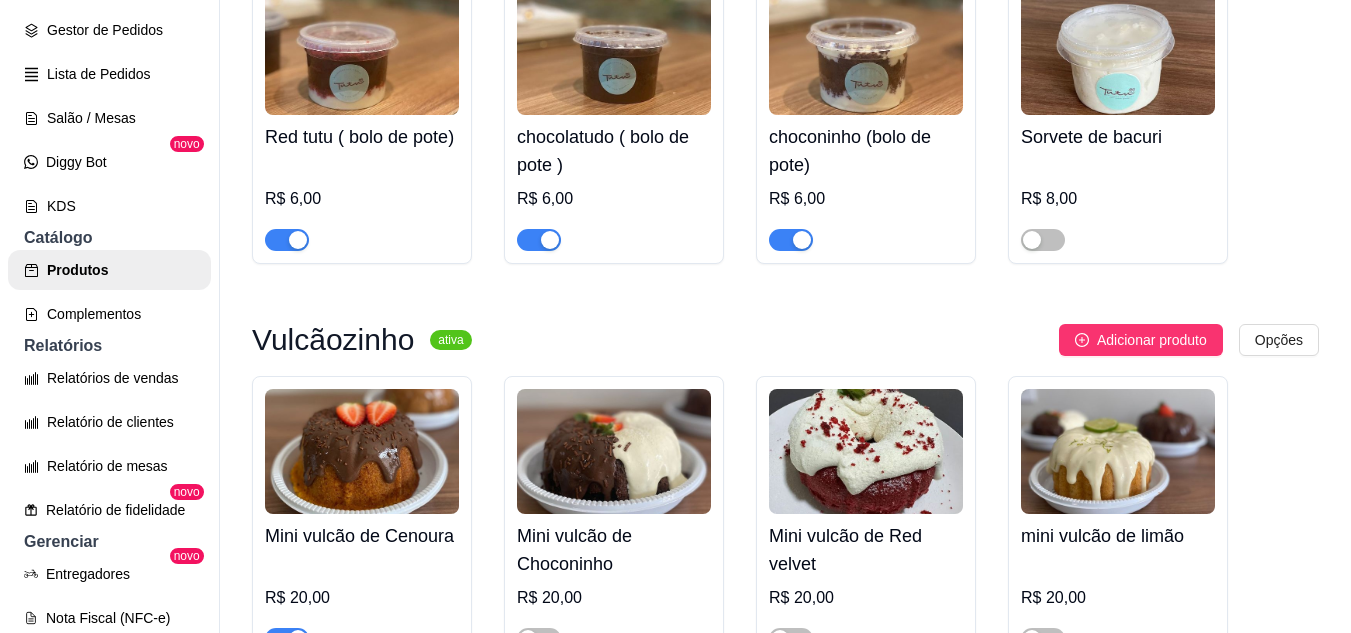 scroll, scrollTop: 300, scrollLeft: 0, axis: vertical 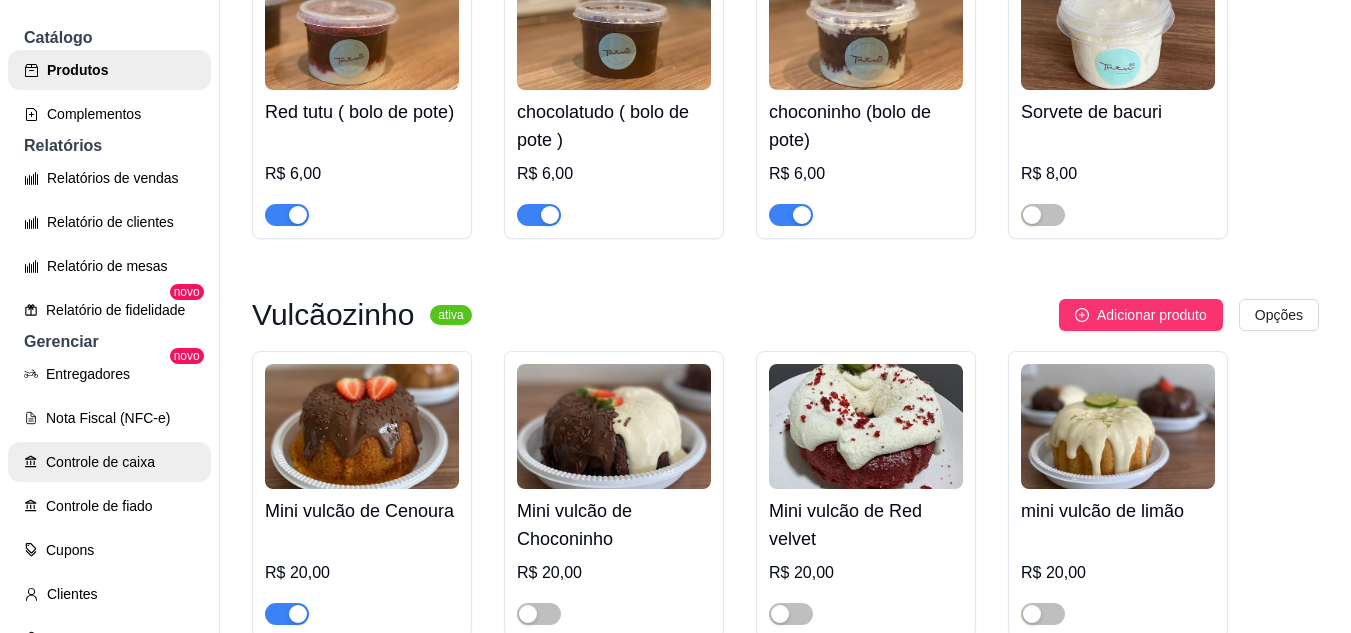 click on "Controle de caixa" at bounding box center [109, 462] 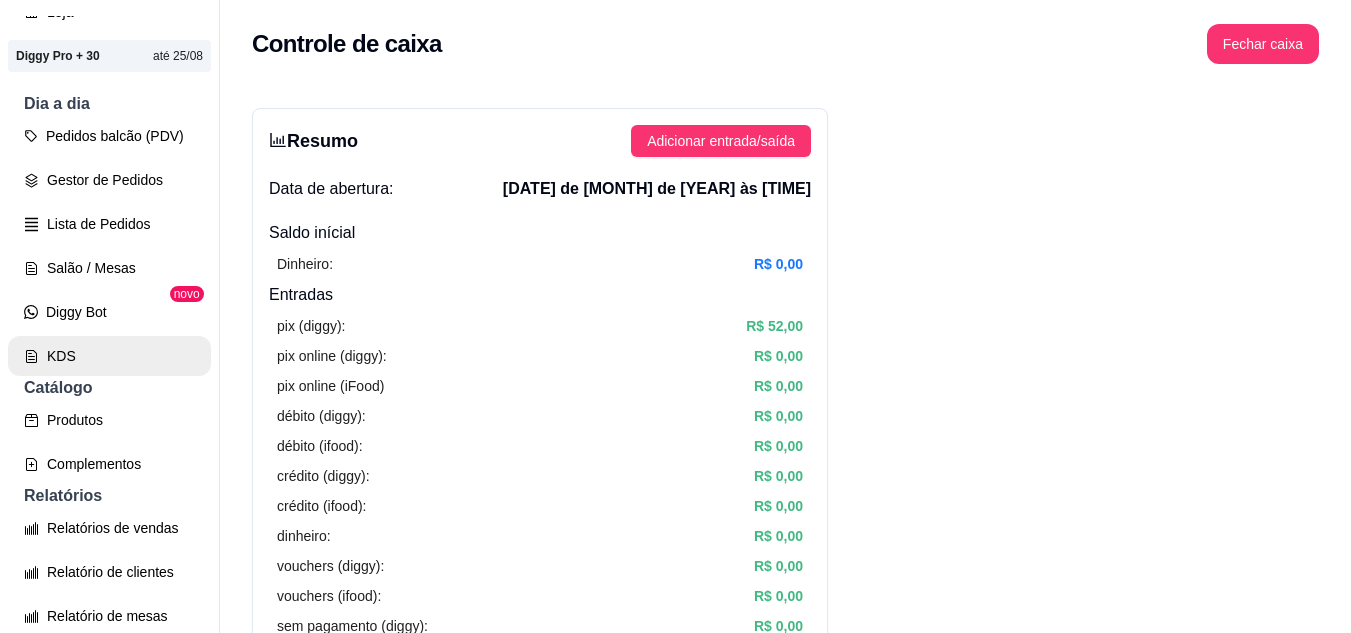 scroll, scrollTop: 0, scrollLeft: 0, axis: both 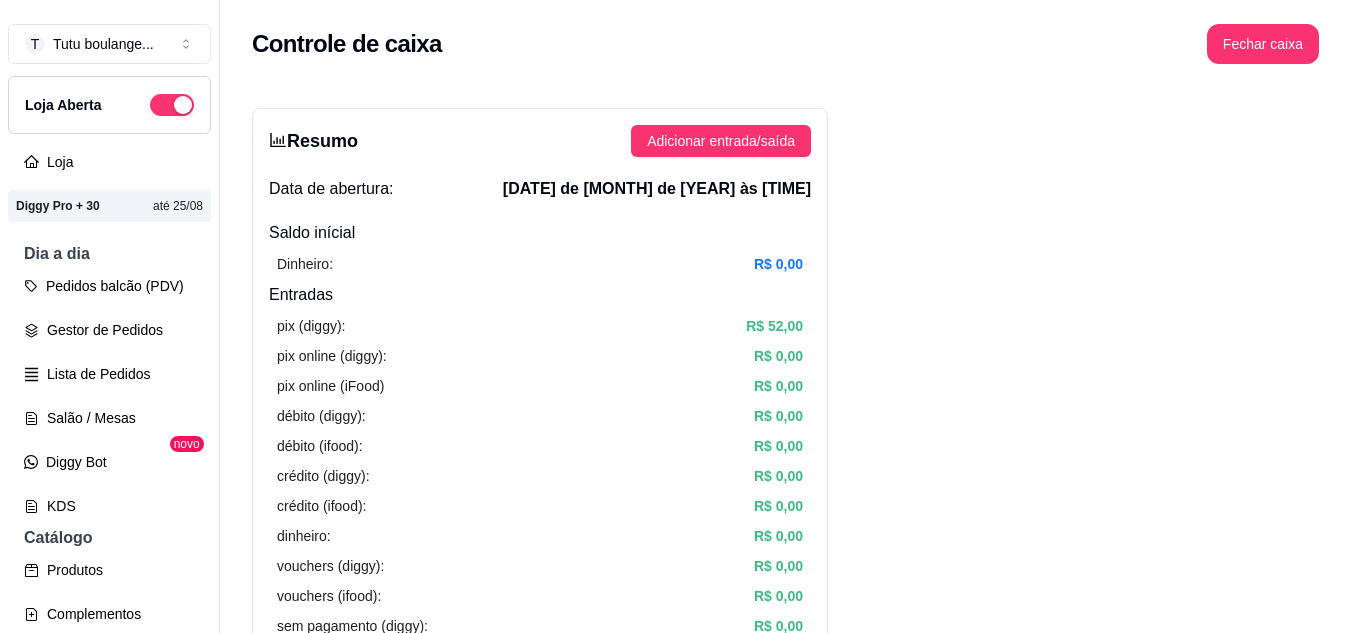 click on "Resumo Adicionar entrada/saída Data de abertura: 3 de ago de 2025 às 09:30 Saldo inícial Dinheiro: R$ 0,00 Entradas pix (diggy): R$ 52,00 pix online (diggy): R$ 0,00 pix online (iFood) R$ 0,00 débito (diggy): R$ 0,00 débito (ifood): R$ 0,00 crédito (diggy): R$ 0,00 crédito (ifood): R$ 0,00 dinheiro: R$ 0,00 vouchers (diggy): R$ 0,00 vouchers (ifood): R$ 0,00 sem pagamento (diggy): R$ 0,00 fiado: R$ 0,00 outros: R$ 0,00 Saídas pix (diggy): R$ 0,00 dinheiro: R$ 0,00 débito (diggy): R$ 0,00 débito (ifood): R$ 0,00 crédito (diggy): R$ 0,00 crédito (ifood): R$ 0,00 vouchers (diggy): R$ 0,00 vouchers (ifood): R$ 0,00 outros: R$ 0,00 Saldo final dinheiro em caixa: R$ 0,00 total: R$ 52,00 Todos Pix Dinheiro Crédito Débito Voucher Outros Entrada R$ 52,00 Saída R$ 0,00 Saldo R$ 52,00 Tipo de pagamento Data - Hora Entrada ou Saída Descrição Valor Descrição Transferência Pix 3 de ago de 2025 às 12:46 Entrada entrada R$ 52,00 Editar 1 Histórico de caixa Status Aberto em" at bounding box center (785, 1239) 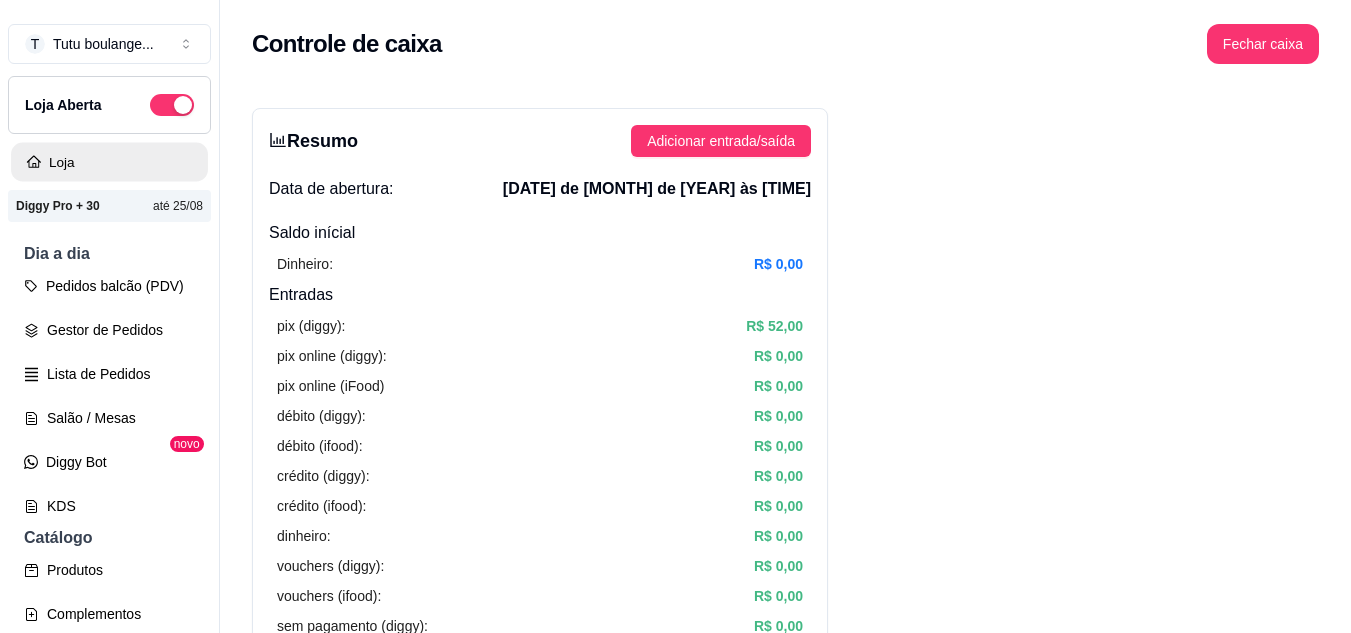 click on "Loja" at bounding box center (109, 162) 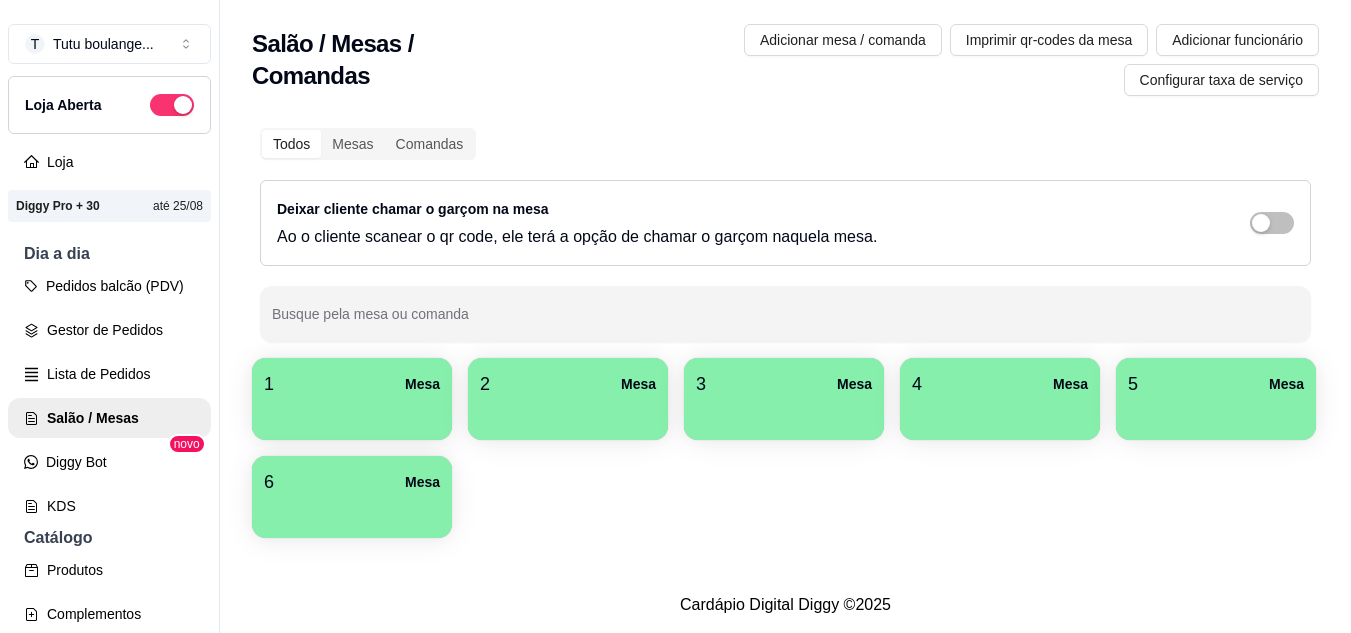 scroll, scrollTop: 0, scrollLeft: 0, axis: both 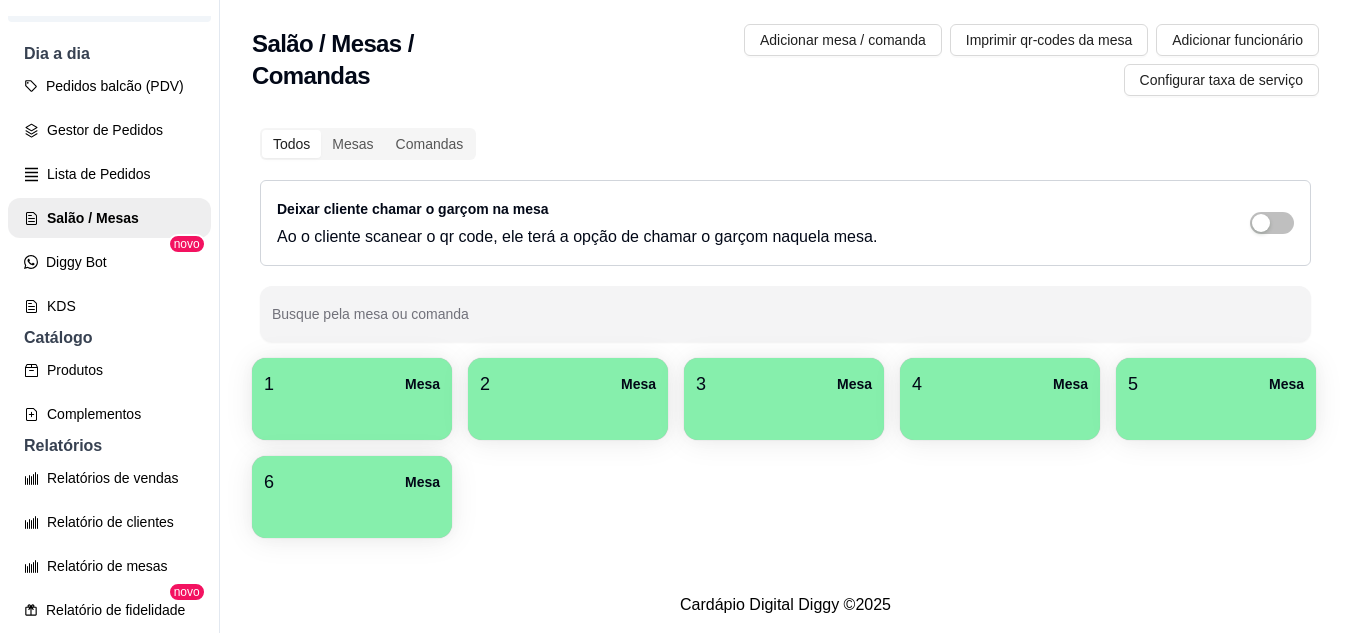 click at bounding box center [352, 413] 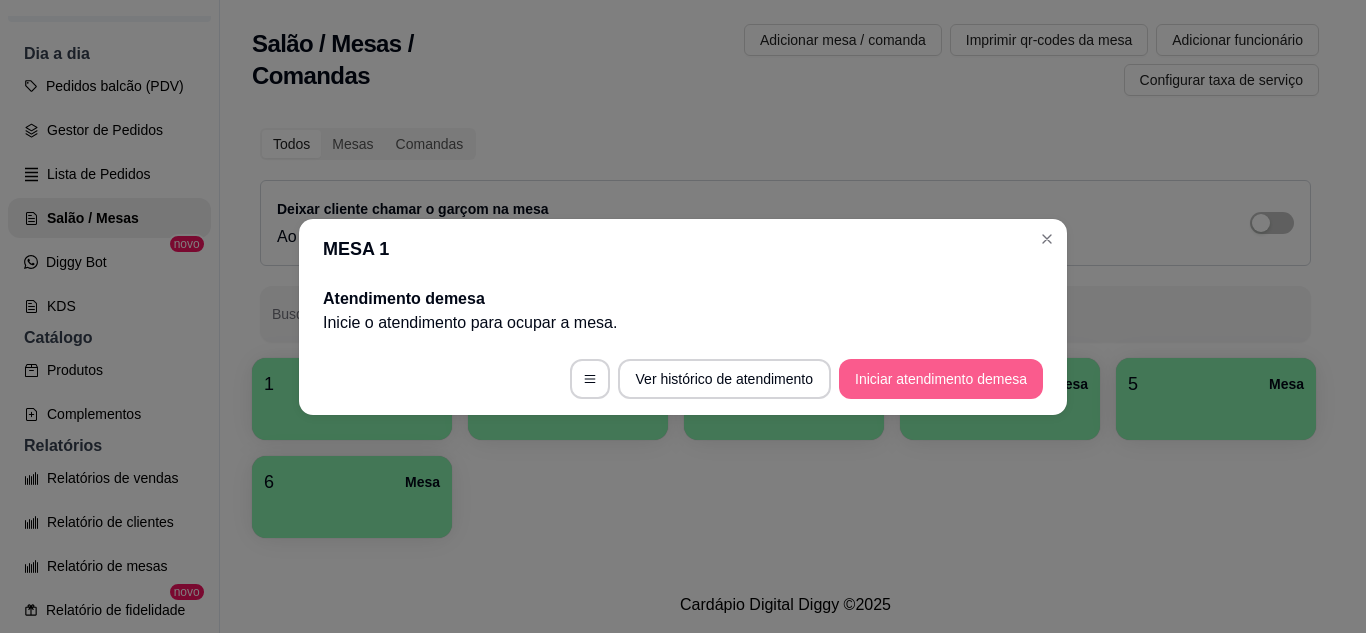 click on "Iniciar atendimento de  mesa" at bounding box center [941, 379] 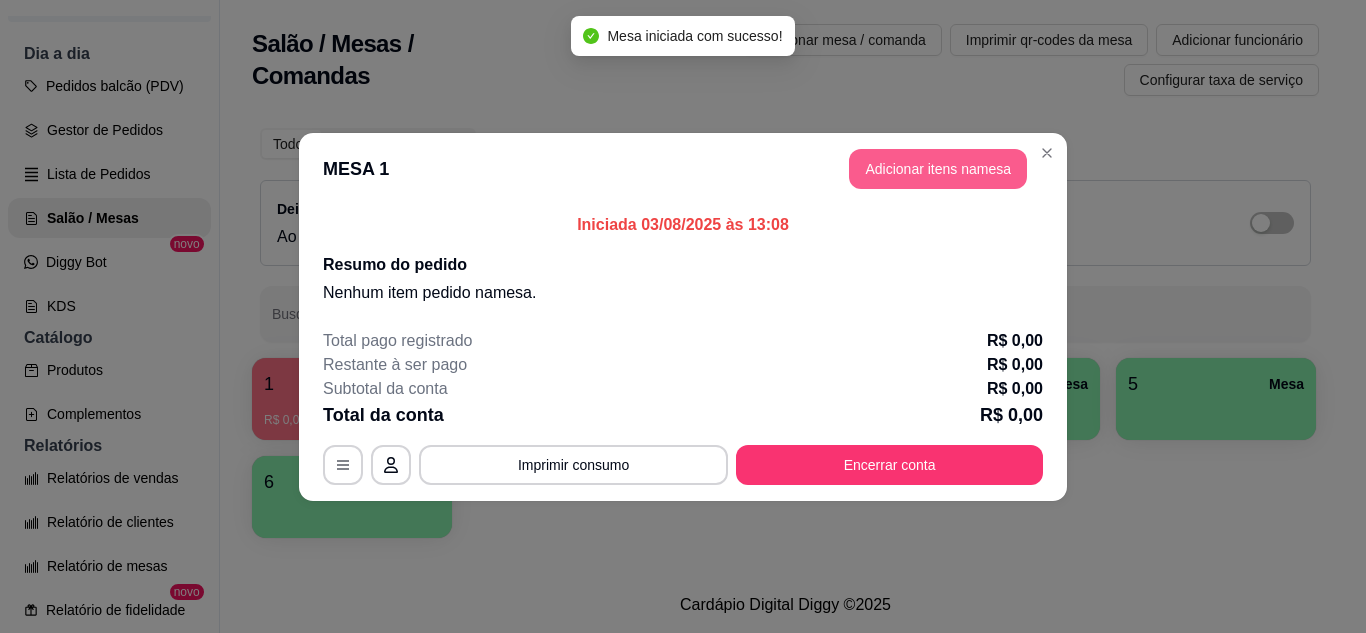 click on "Adicionar itens na  mesa" at bounding box center (938, 169) 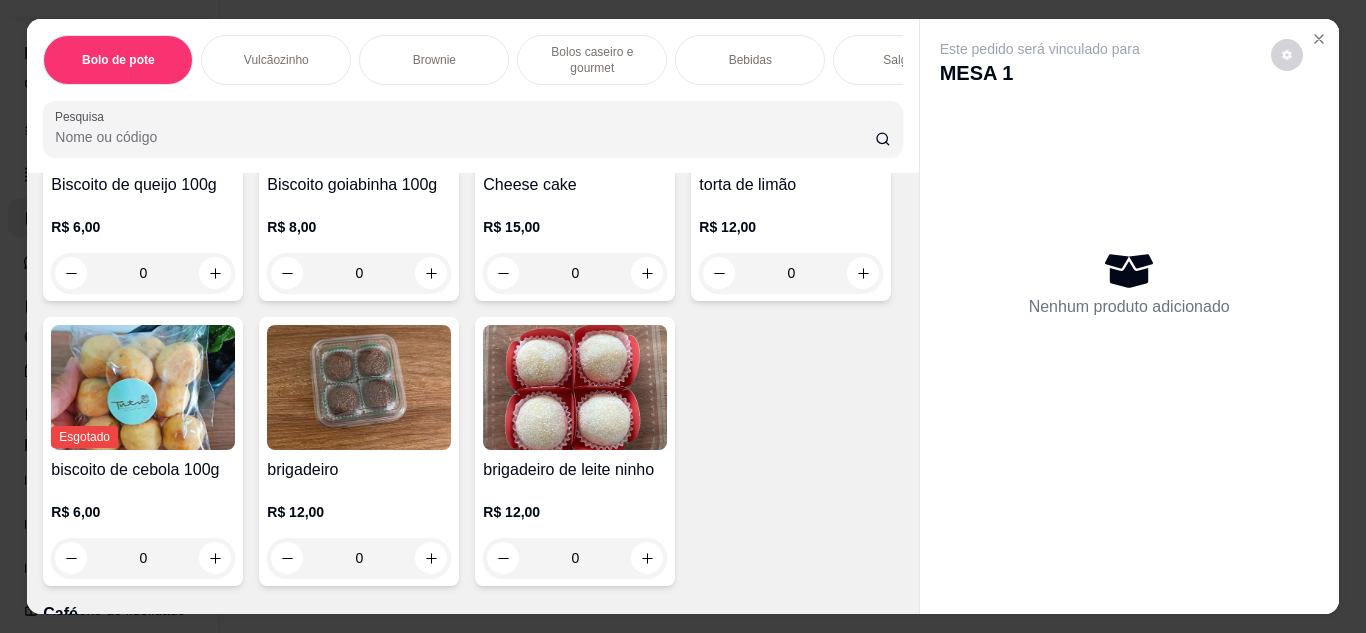 scroll, scrollTop: 4100, scrollLeft: 0, axis: vertical 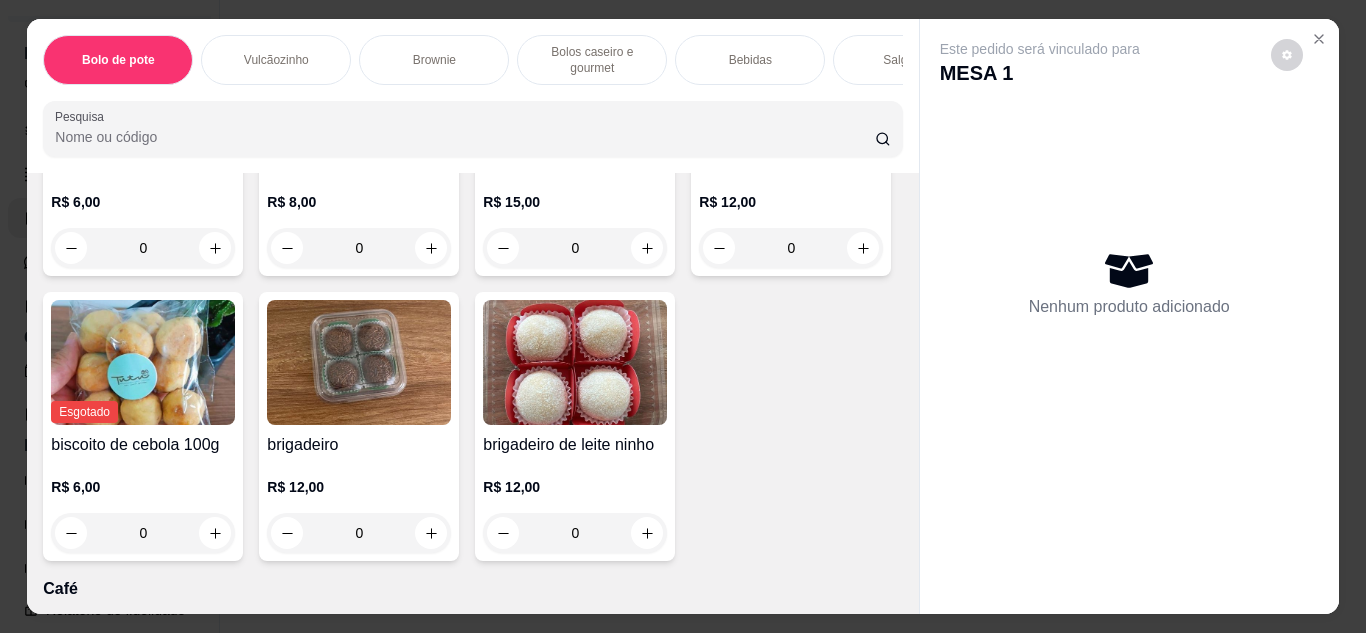click 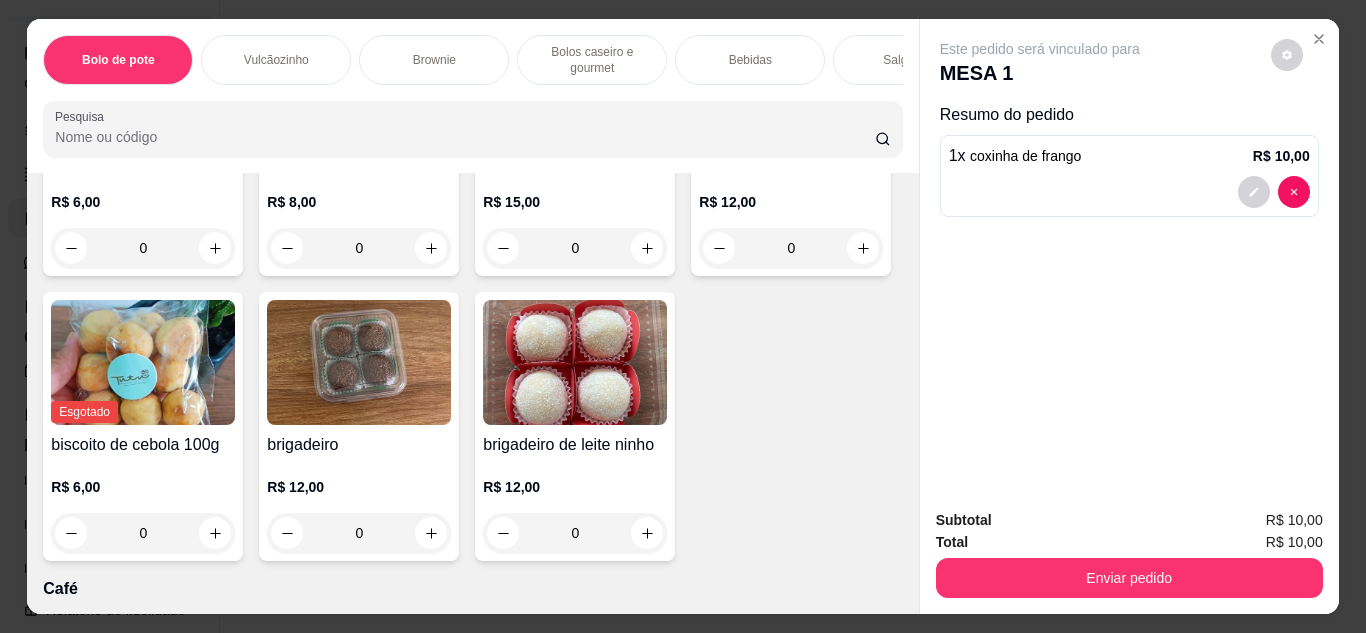 click 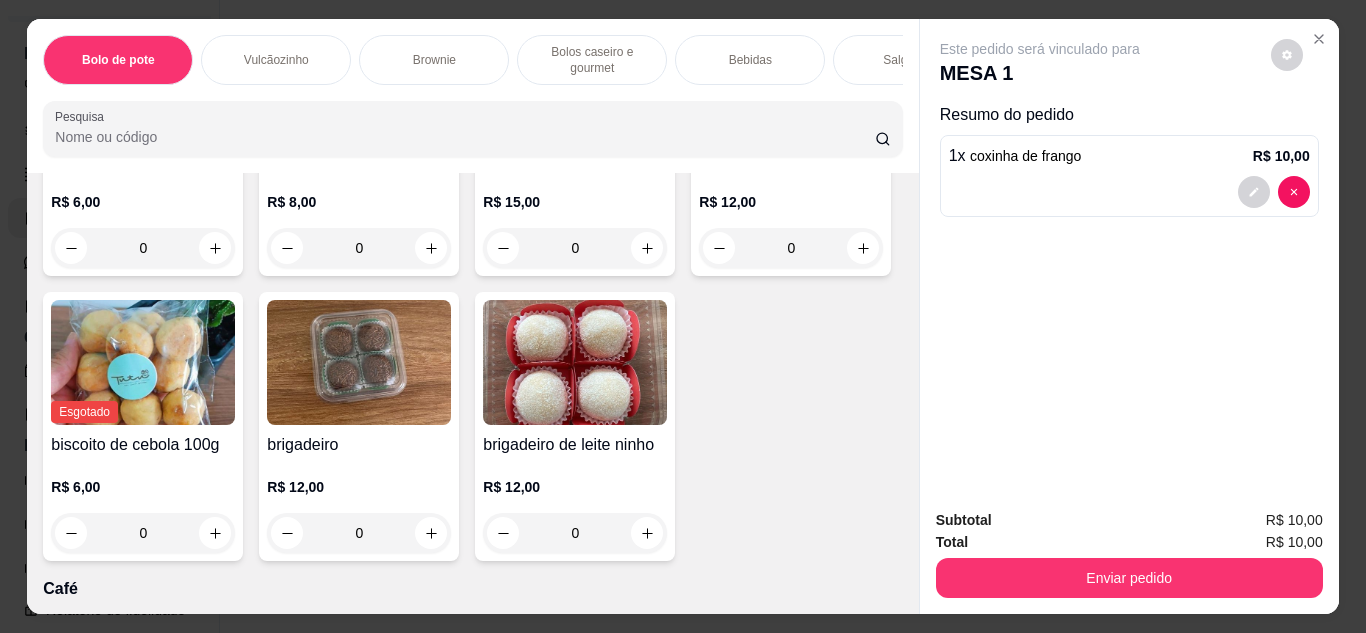 type on "2" 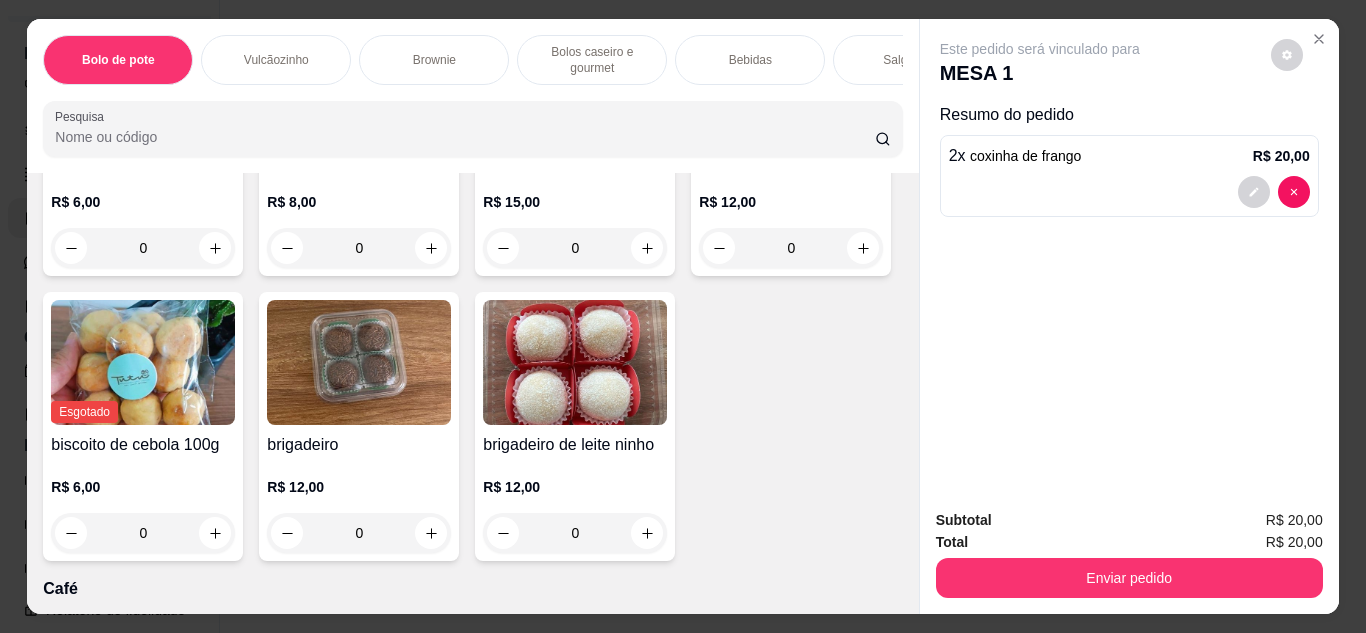 click on "Empada de camarão R$ 13,00 0 Empada de frango R$ 10,00 0 Coxinha de frango com cream cheese R$ 12,00 0 coxinha de frango R$ 10,00 2 coxinha de costela R$ 15,00 0 Quiche de carne de sol R$ 10,00 0" at bounding box center [472, -338] 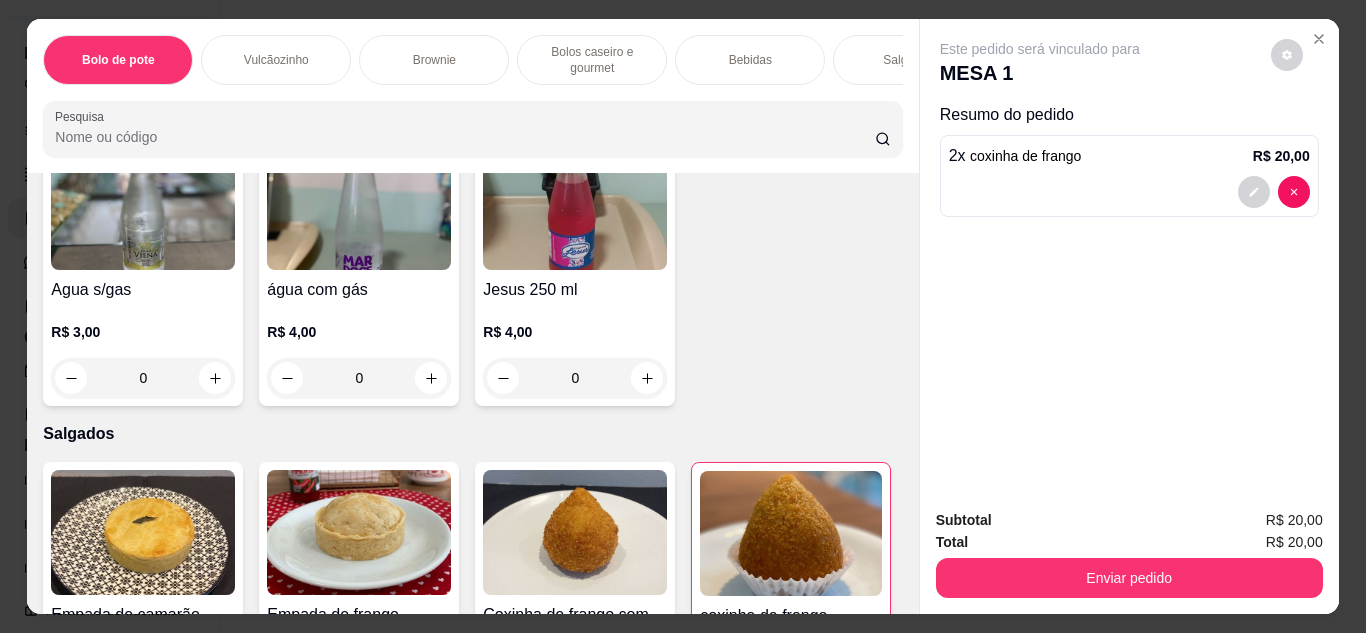 scroll, scrollTop: 3000, scrollLeft: 0, axis: vertical 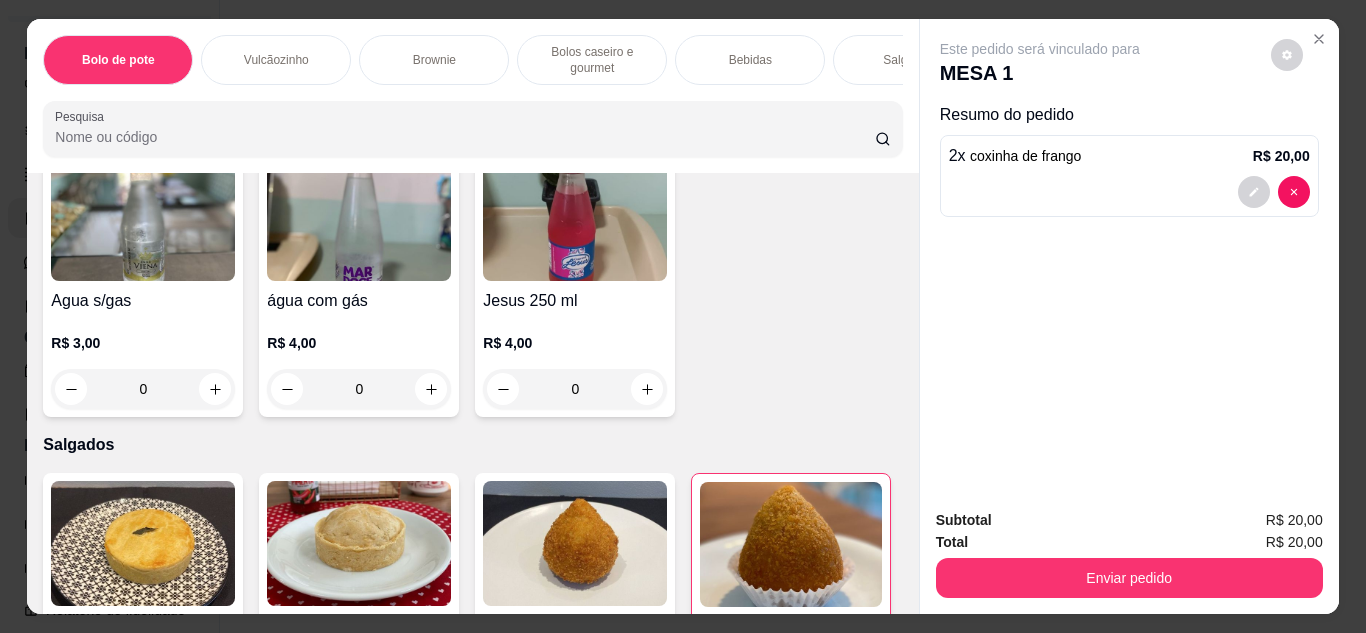 click 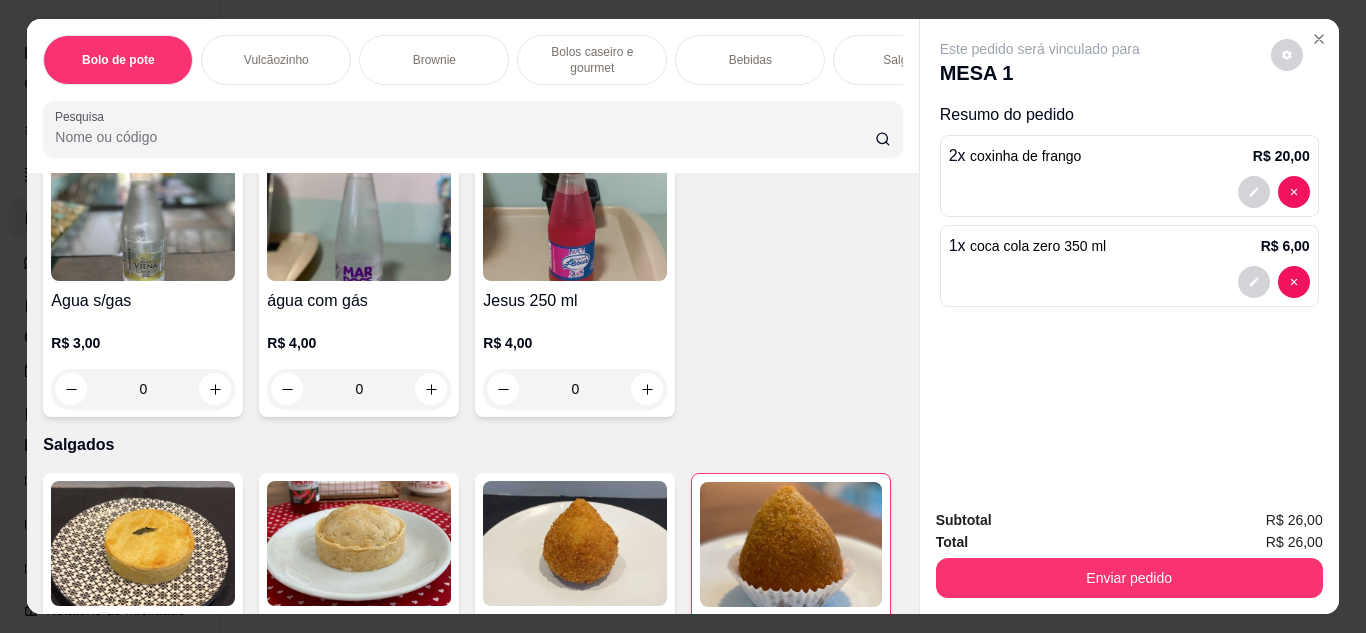 scroll, scrollTop: 3001, scrollLeft: 0, axis: vertical 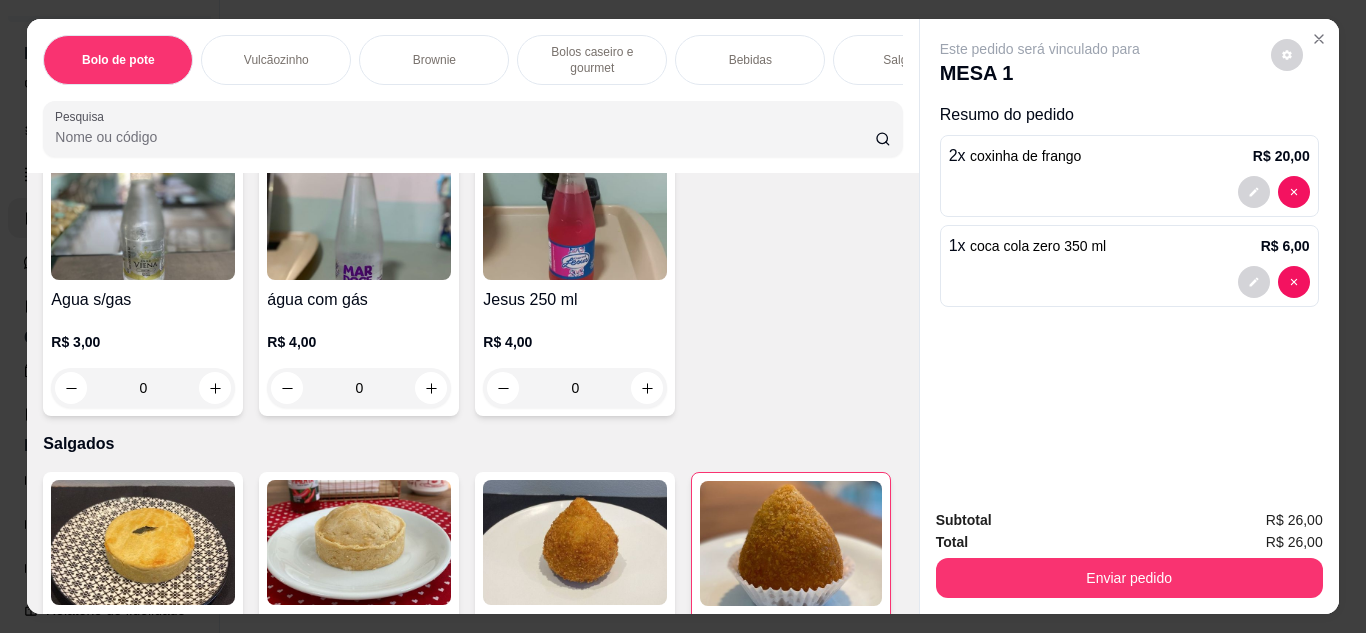 click 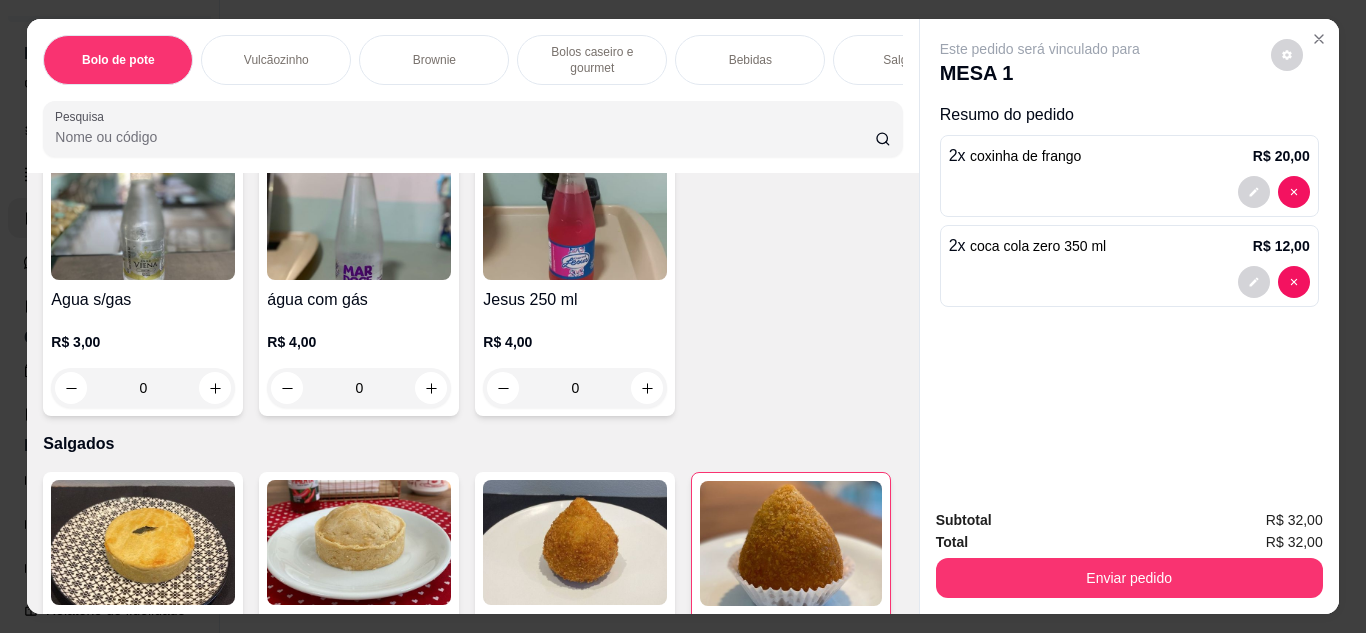 click on "Coca-Cola Original 350ml R$ 6,00 0 Refrigerante Jesus Guaraná Lata 350ml R$ 6,00 0 Guarana Antartica R$ 6,00 0 coca cola zero 350 ml R$ 6,00 2 H20 limoneto R$ 6,00 0 Fanta Uva R$ 6,00 0 Coca Cola Original 250ml R$ 4,00 0 Refrigerante 1L R$ 9,00 0 Agua s/gas R$ 3,00 0 água com gás R$ 4,00 0 Jesus 250 ml R$ 4,00 0" at bounding box center (472, -16) 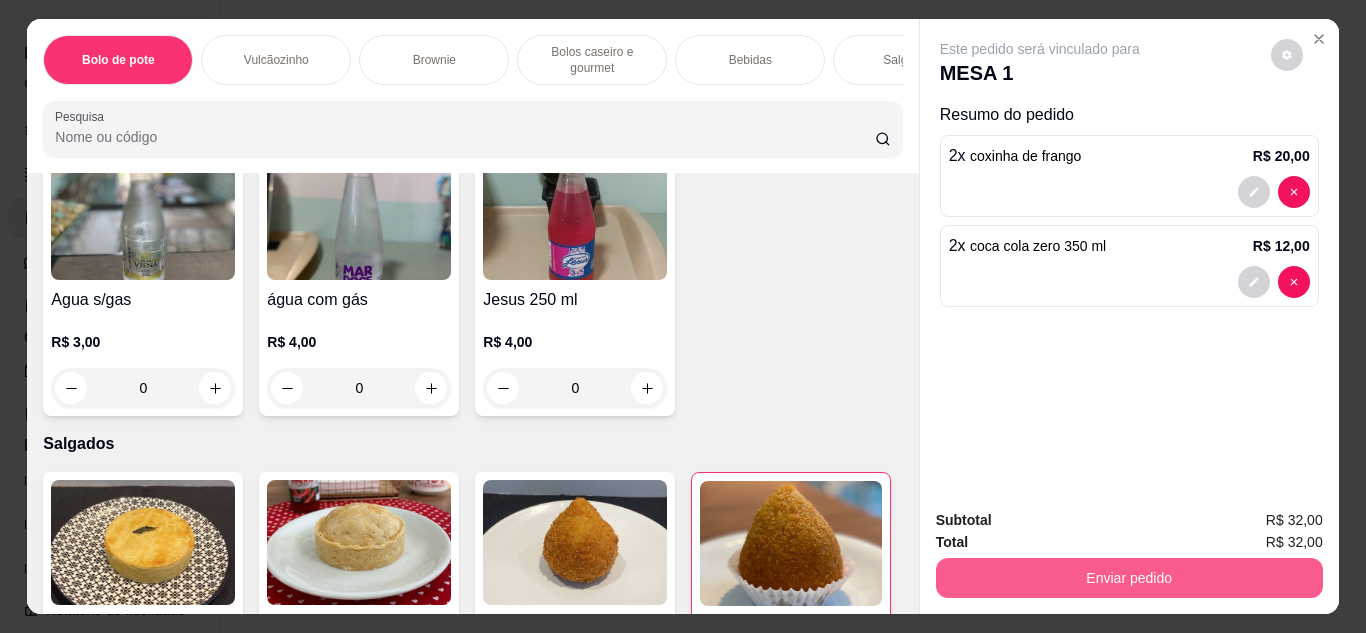 click on "Enviar pedido" at bounding box center [1129, 578] 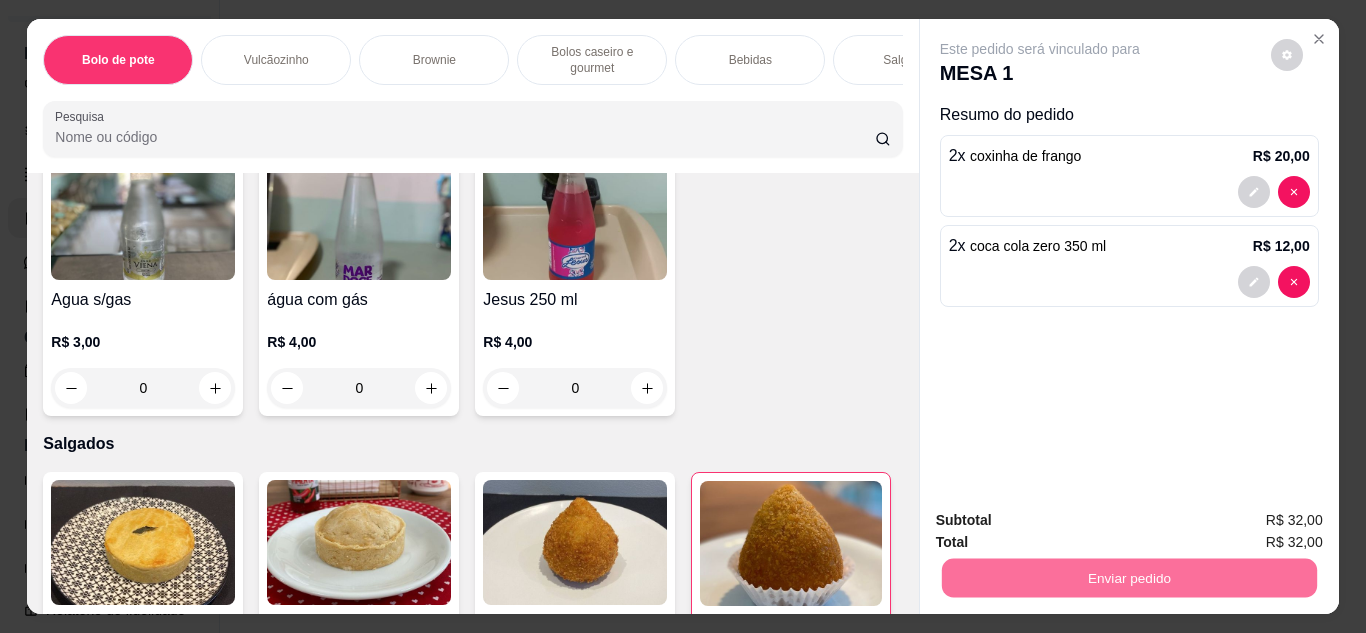 click on "Sim, quero registrar" at bounding box center (1253, 521) 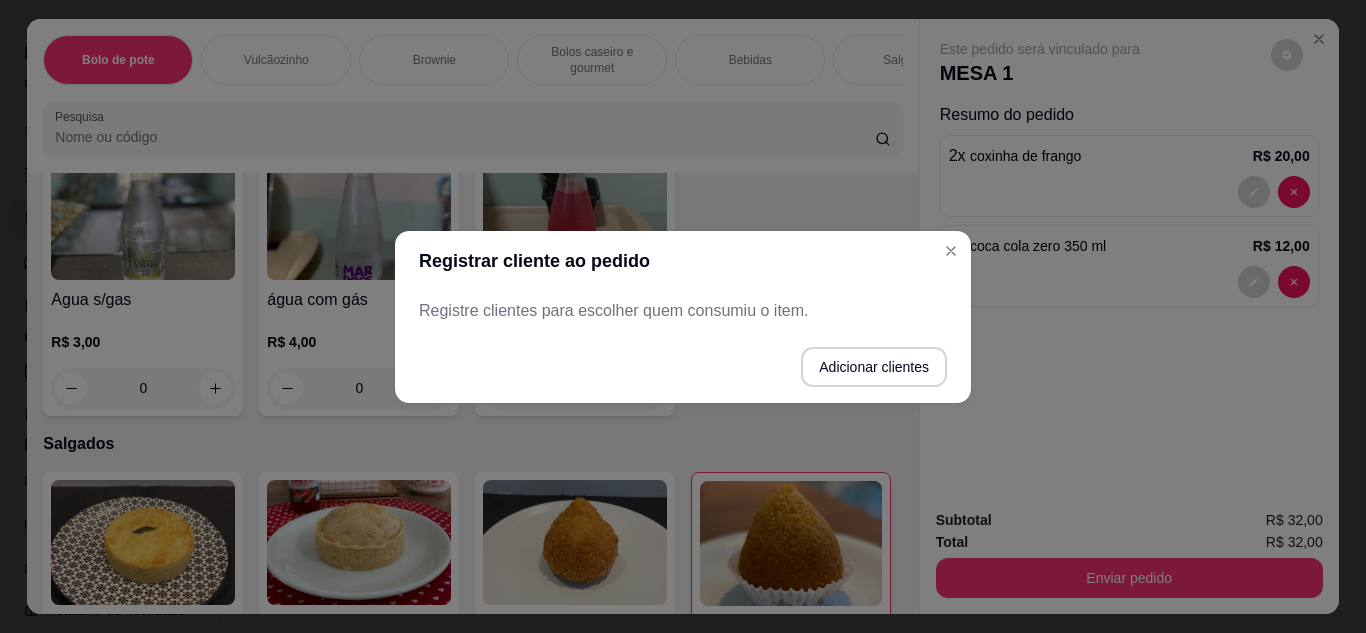 click on "Registre clientes para escolher quem consumiu o item." at bounding box center (683, 311) 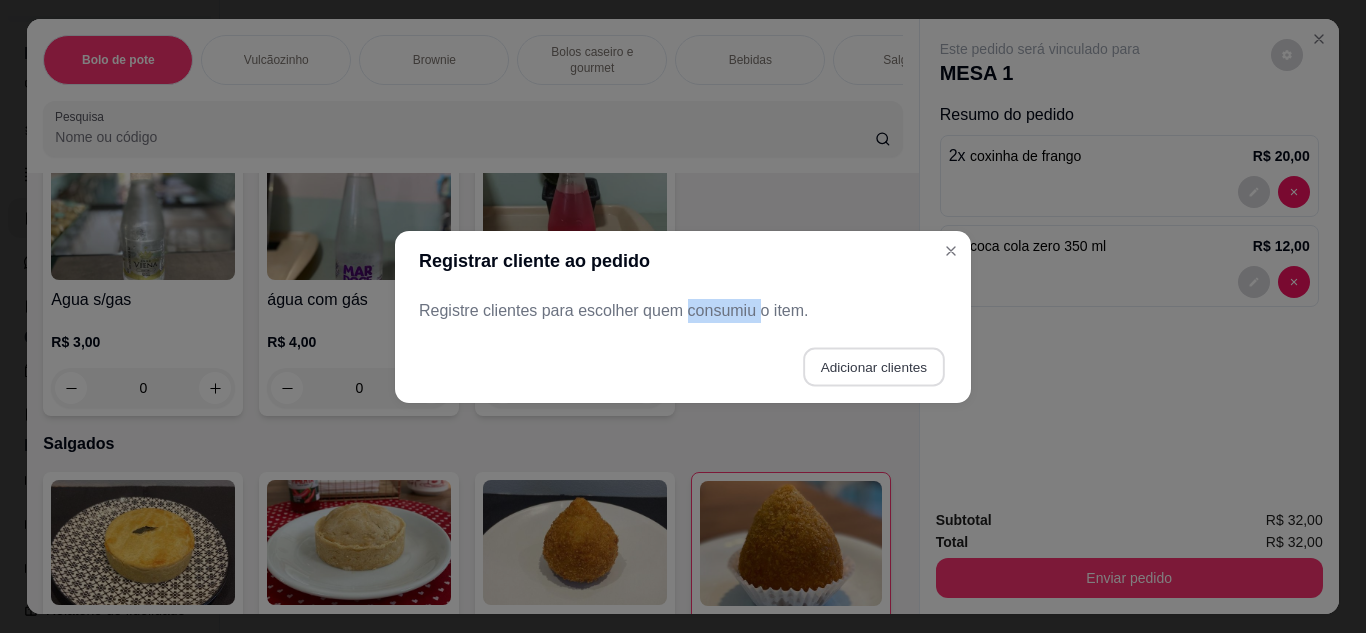 click on "Adicionar clientes" at bounding box center (873, 366) 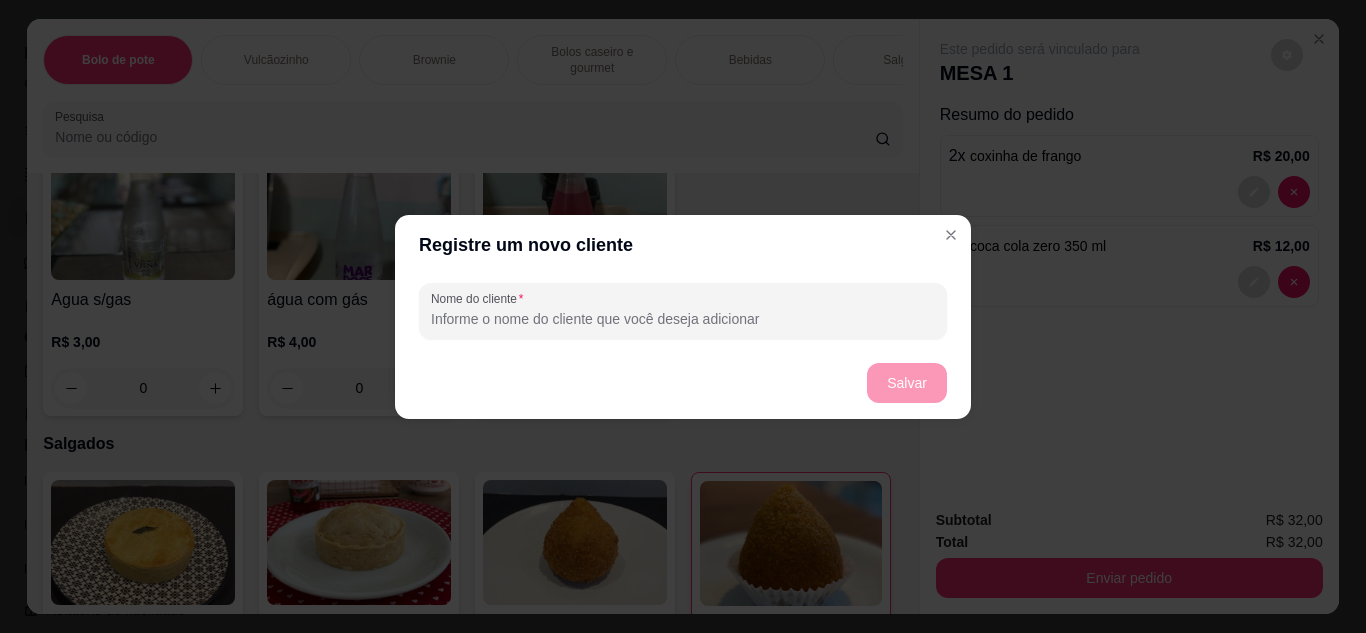 click on "Nome do cliente" at bounding box center [683, 319] 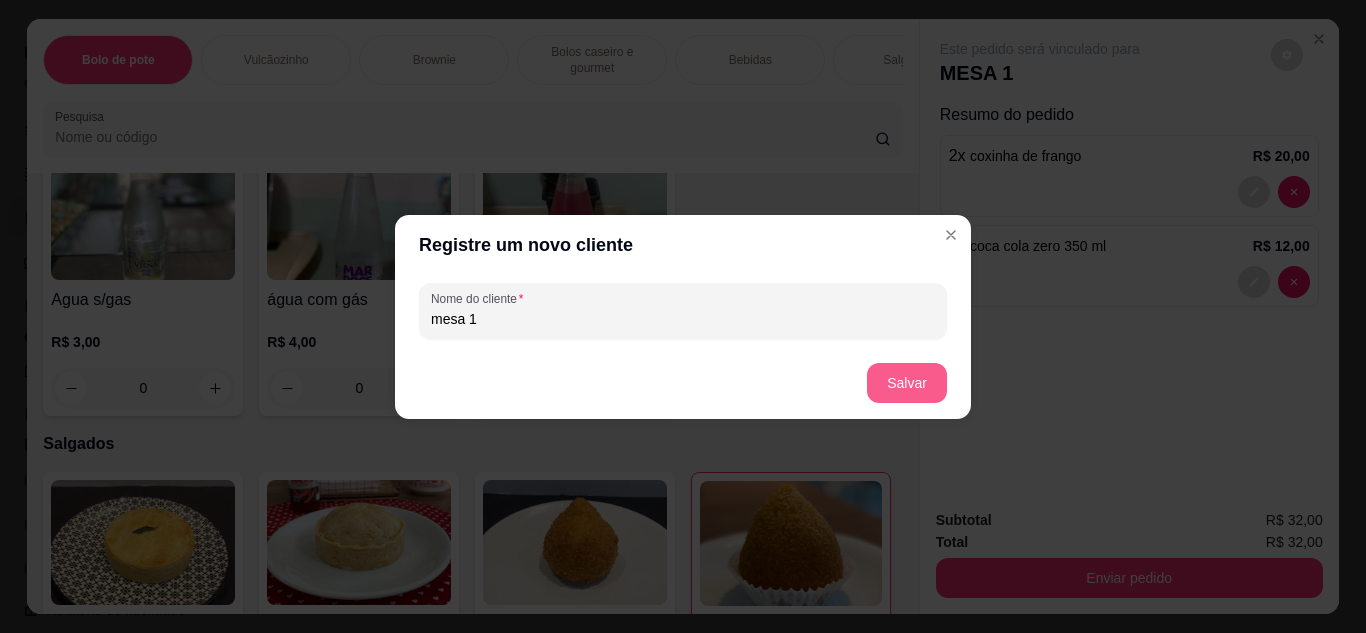 type on "mesa 1" 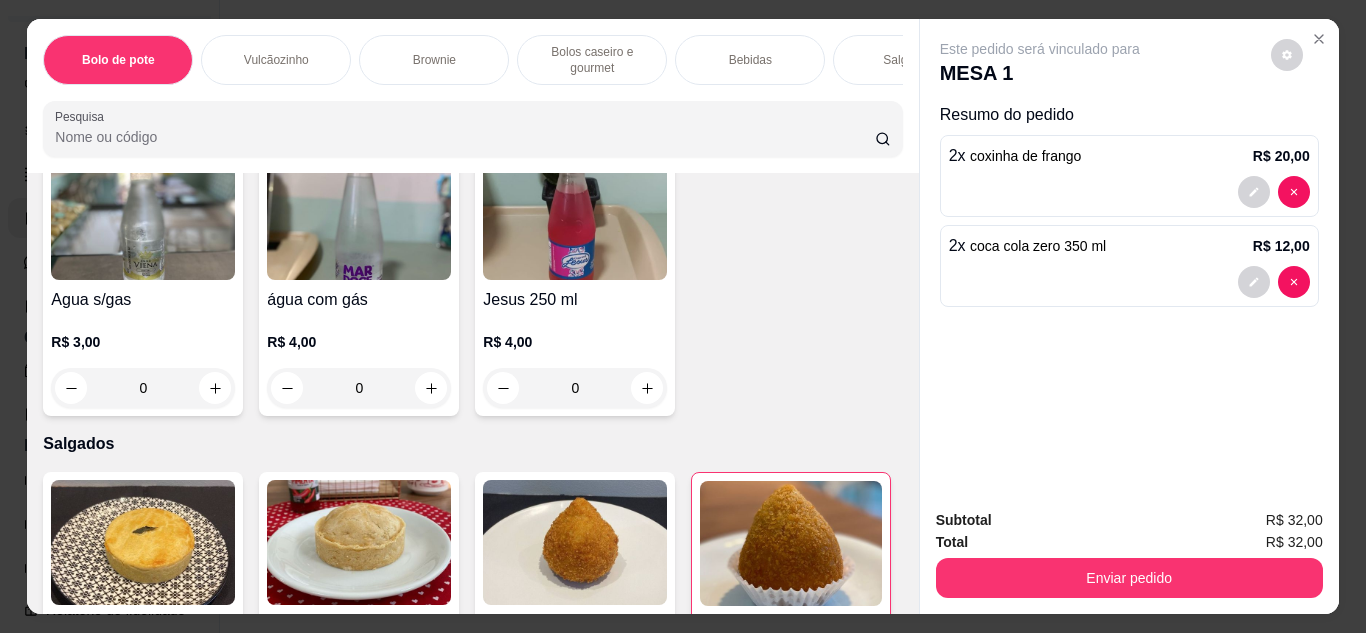 click on "Coca-Cola Original 350ml R$ 6,00 0 Refrigerante Jesus Guaraná Lata 350ml R$ 6,00 0 Guarana Antartica R$ 6,00 0 coca cola zero 350 ml R$ 6,00 2 H20 limoneto R$ 6,00 0 Fanta Uva R$ 6,00 0 Coca Cola Original 250ml R$ 4,00 0 Refrigerante 1L R$ 9,00 0 Agua s/gas R$ 3,00 0 água com gás R$ 4,00 0 Jesus 250 ml R$ 4,00 0" at bounding box center (472, -16) 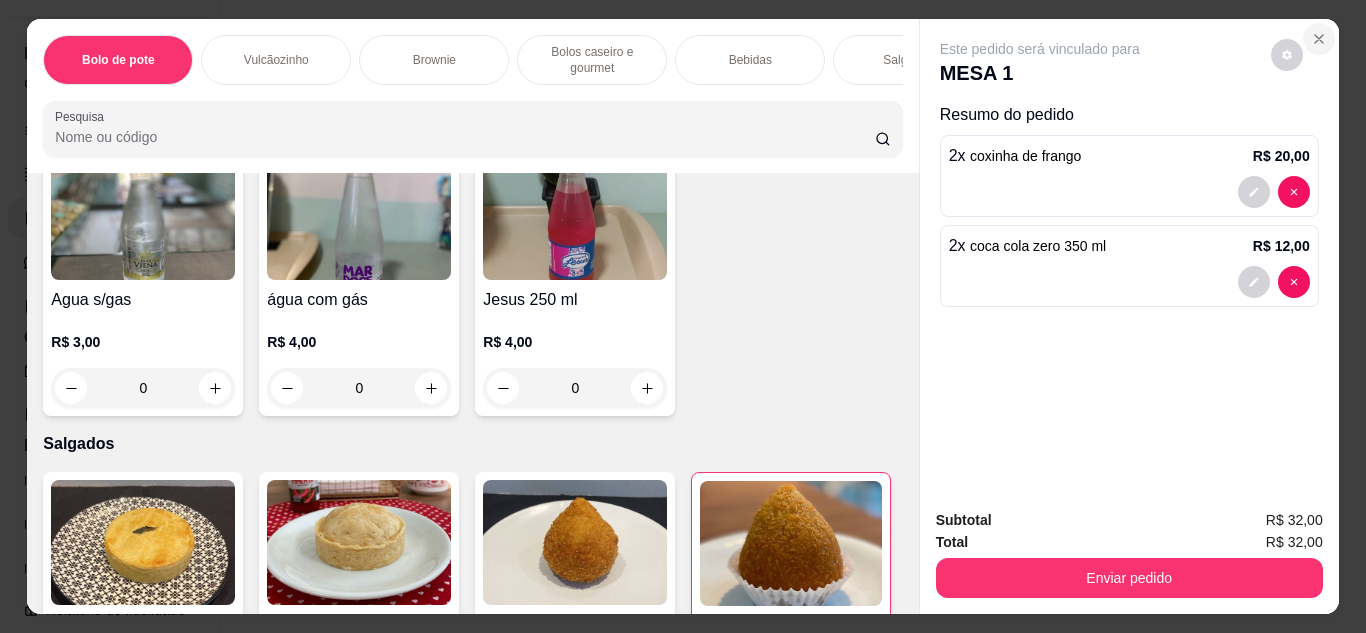 click 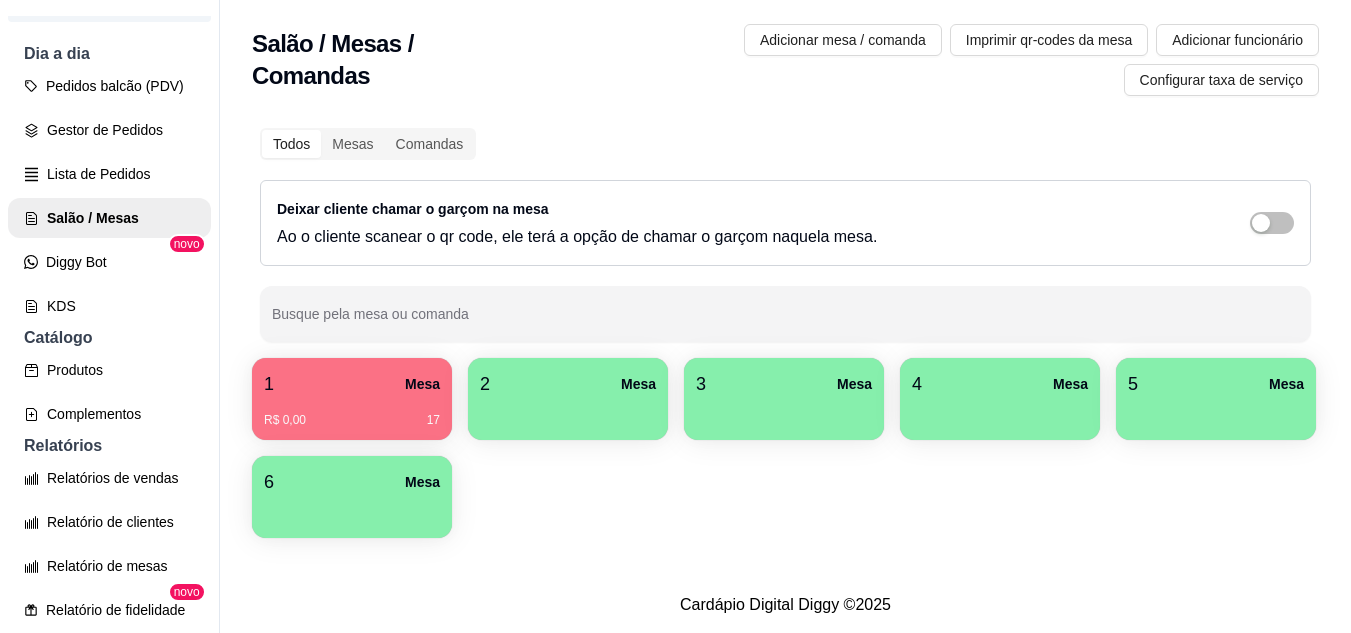 click on "R$ 0,00 17" at bounding box center (352, 420) 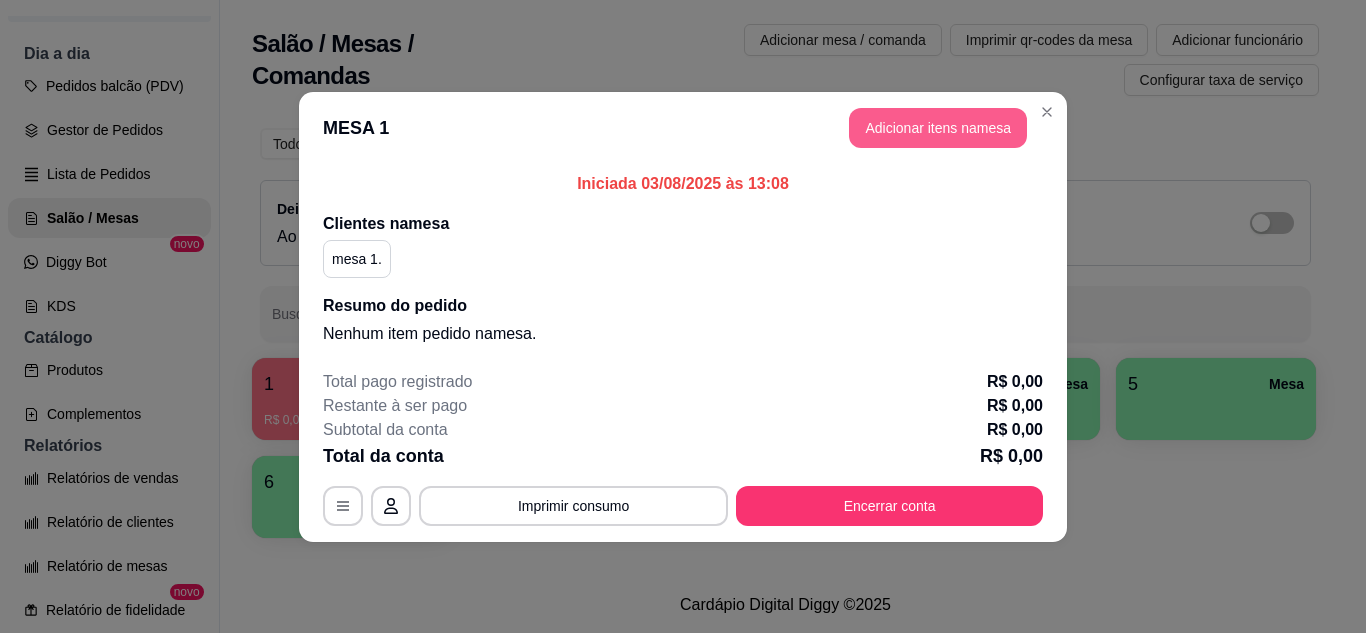click on "Adicionar itens na  mesa" at bounding box center (938, 128) 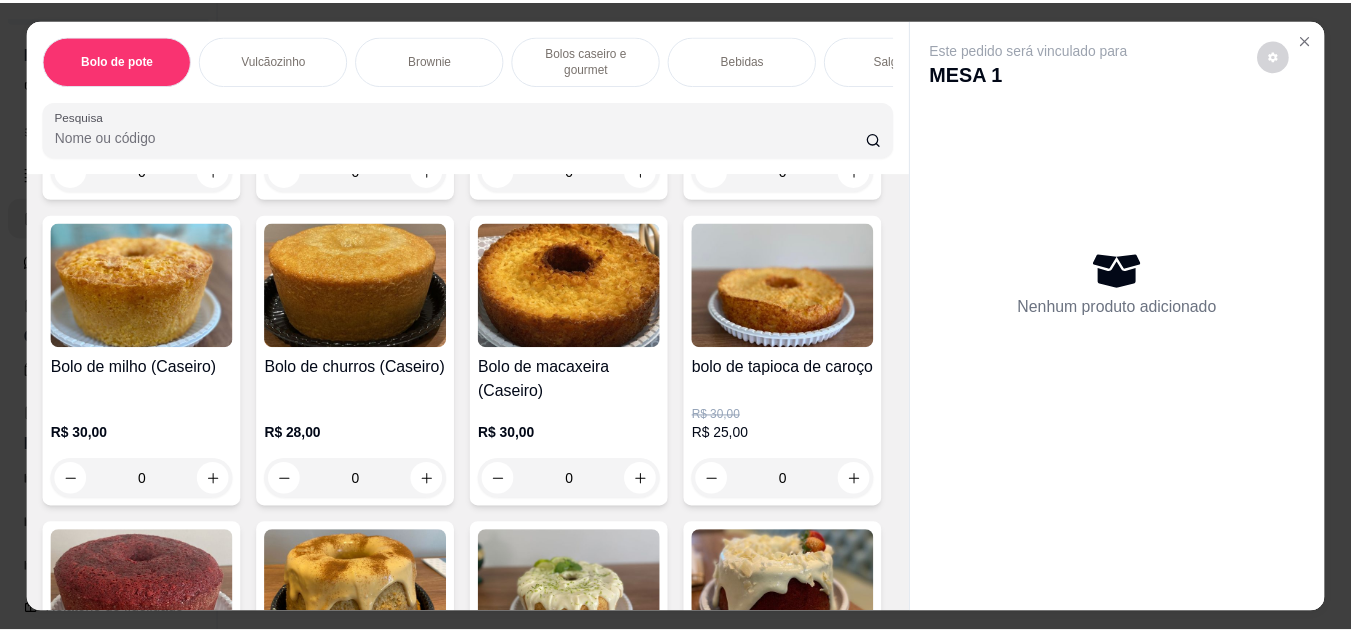 scroll, scrollTop: 1400, scrollLeft: 0, axis: vertical 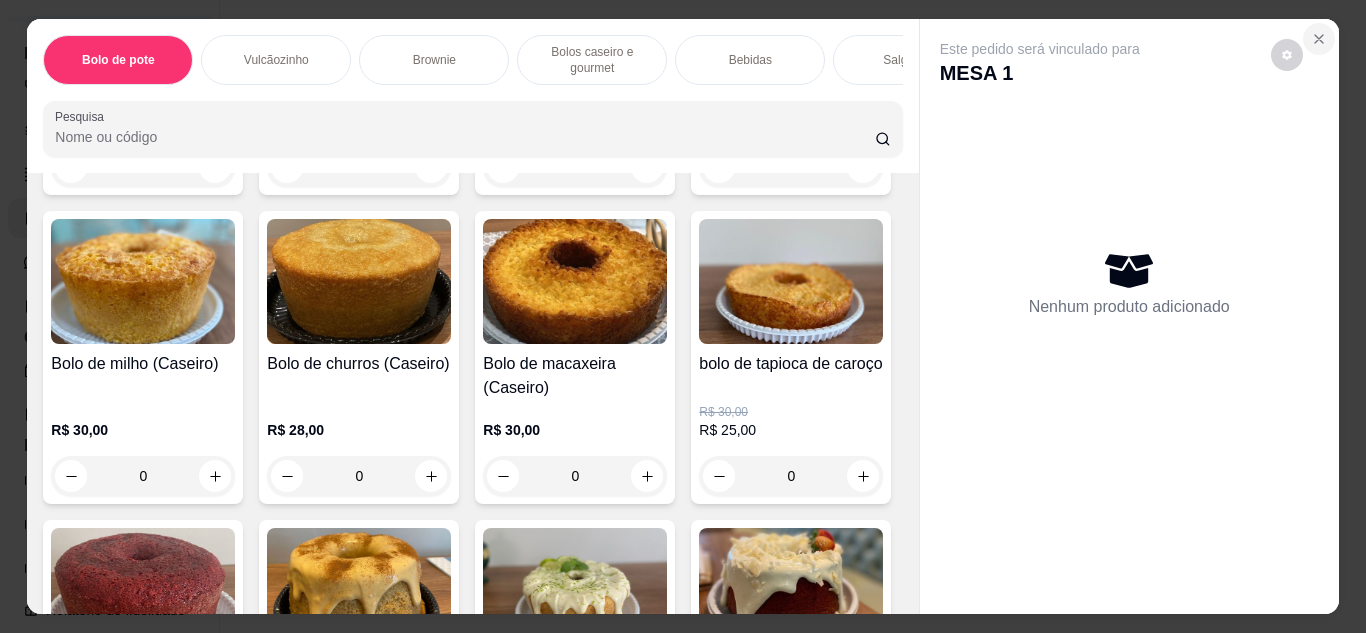 click 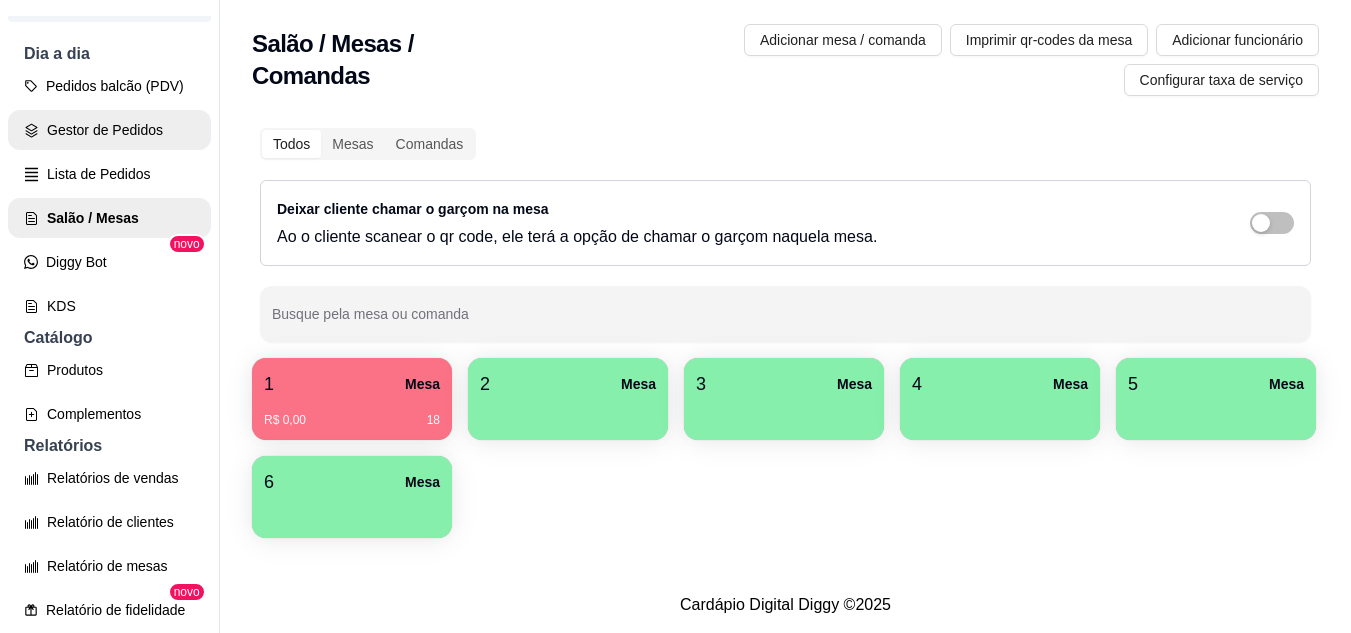 click on "Gestor de Pedidos" at bounding box center (109, 130) 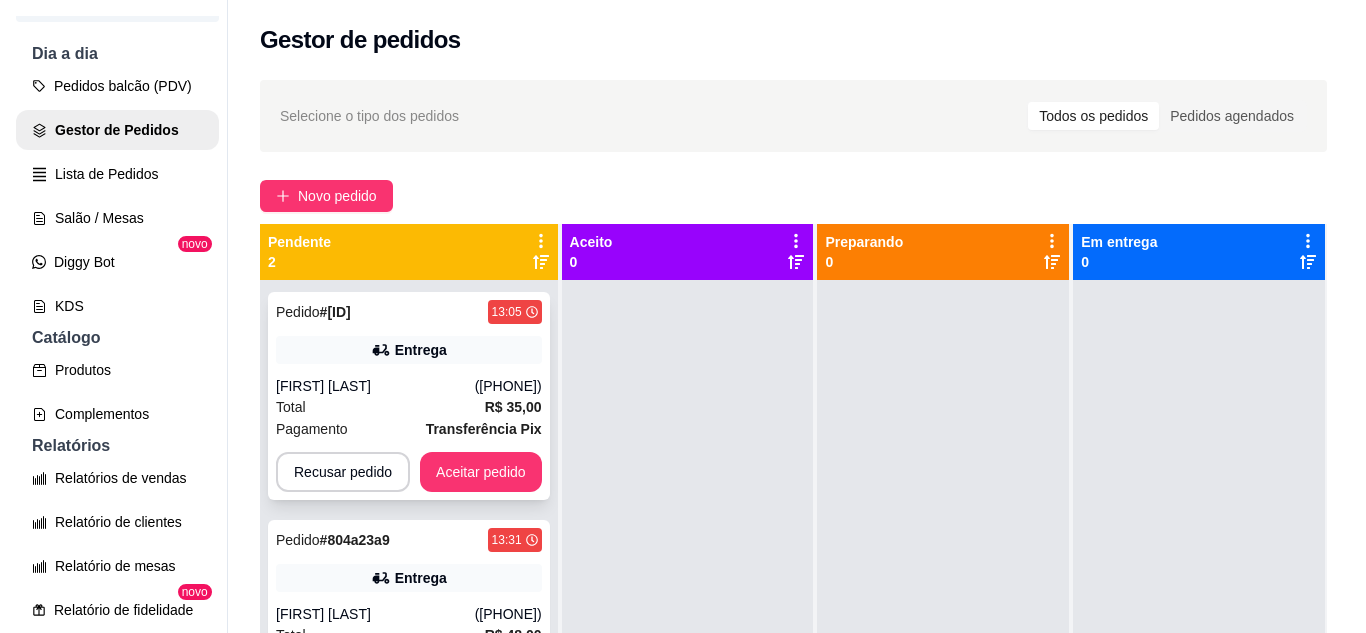 scroll, scrollTop: 71, scrollLeft: 0, axis: vertical 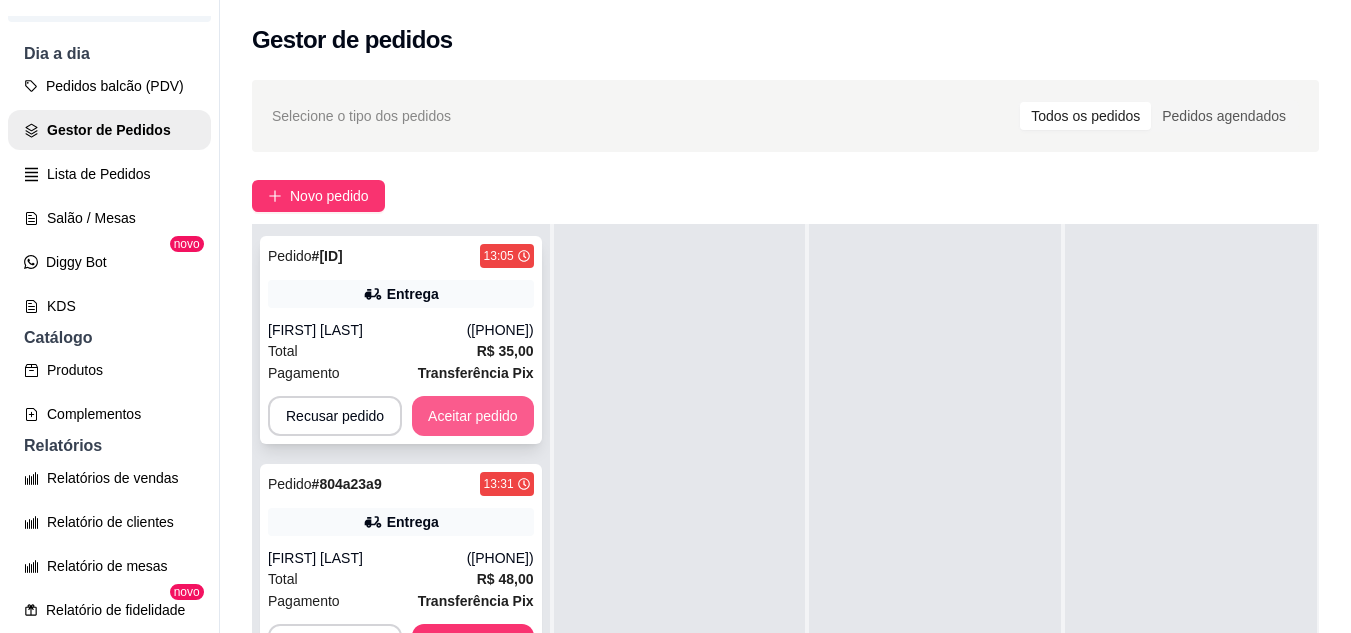 click on "Aceitar pedido" at bounding box center [473, 416] 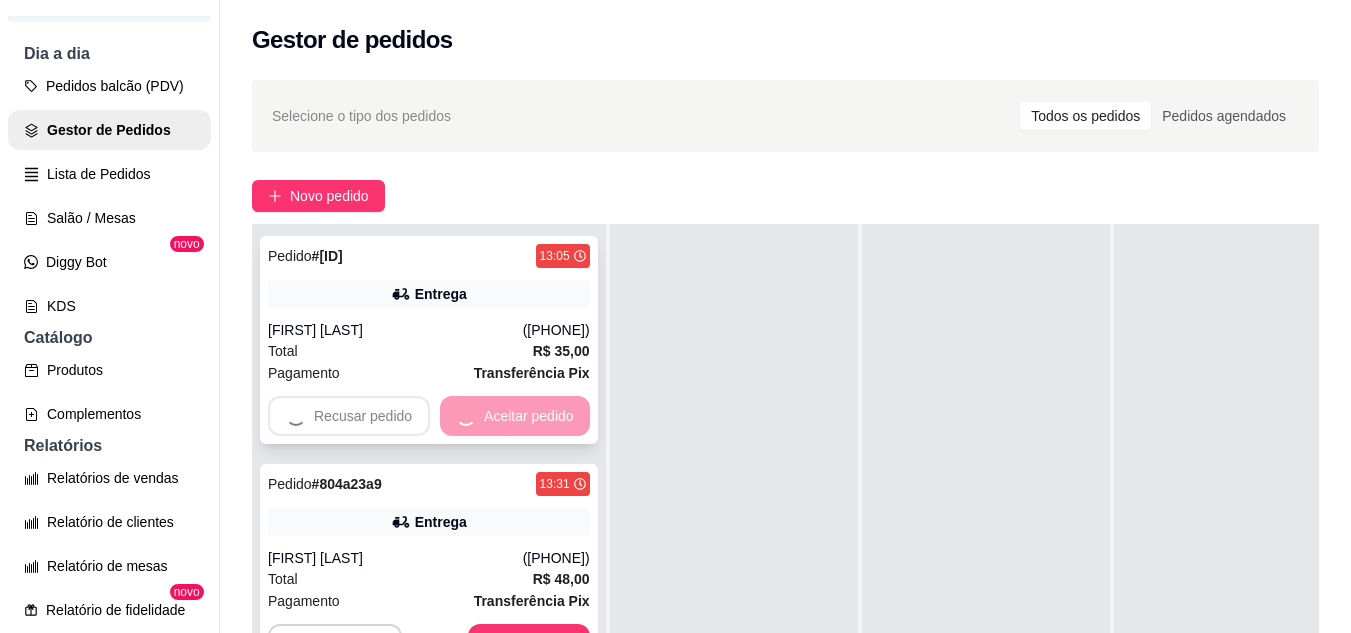 click on "Recusar pedido Aceitar pedido" at bounding box center [429, 416] 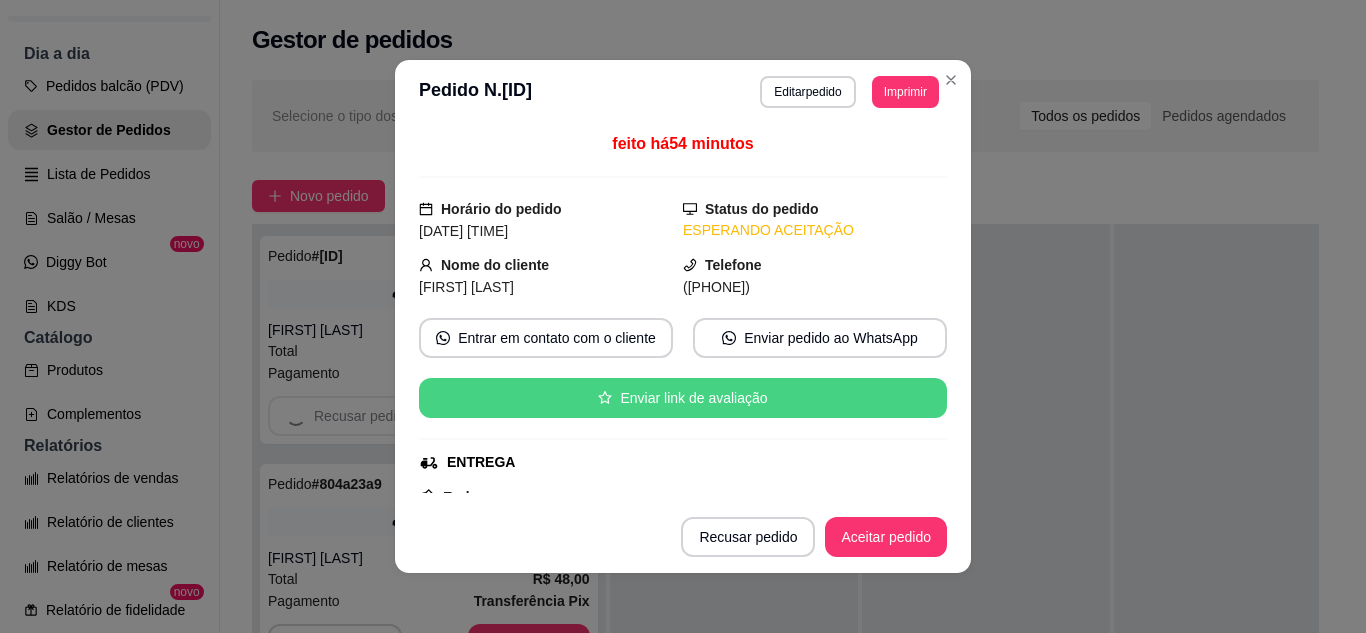 scroll, scrollTop: 0, scrollLeft: 0, axis: both 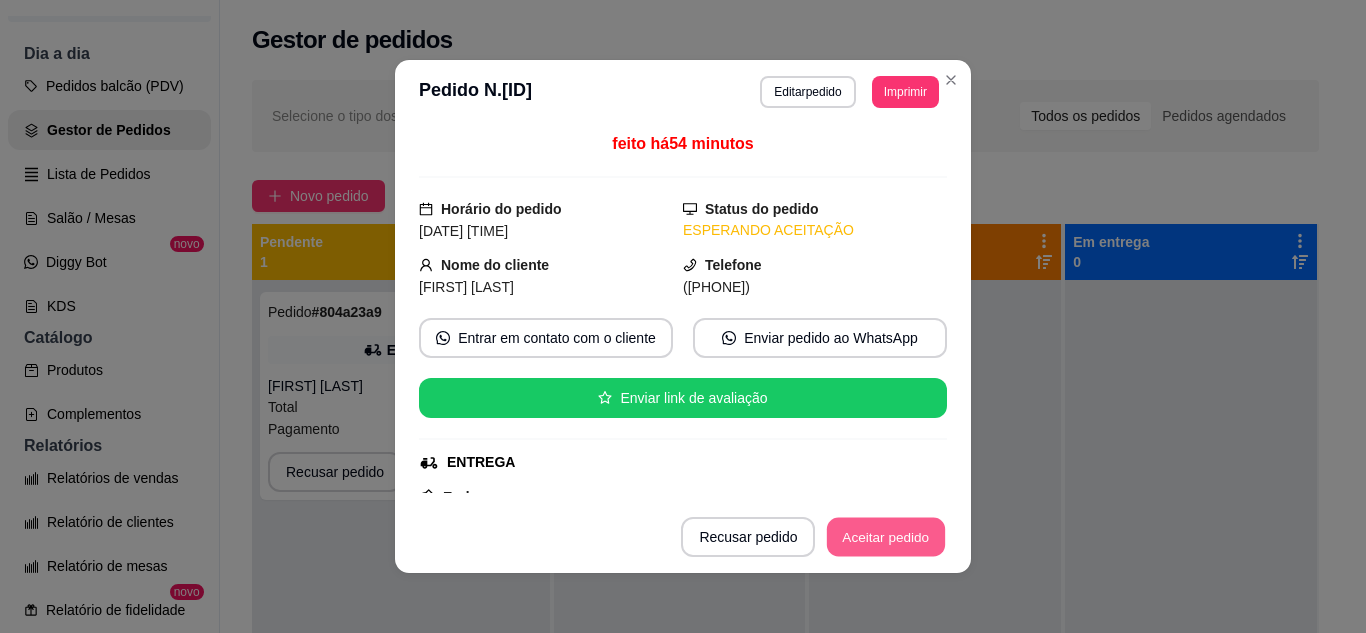 click on "Aceitar pedido" at bounding box center [886, 537] 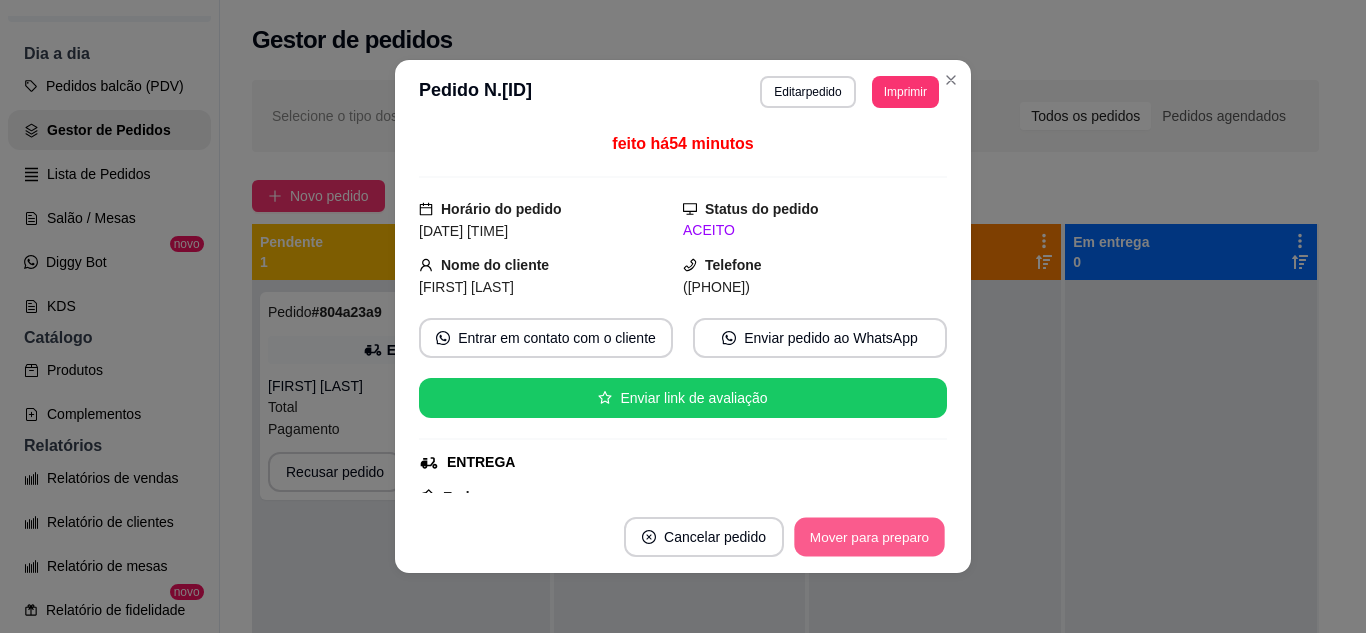 click on "Mover para preparo" at bounding box center (869, 537) 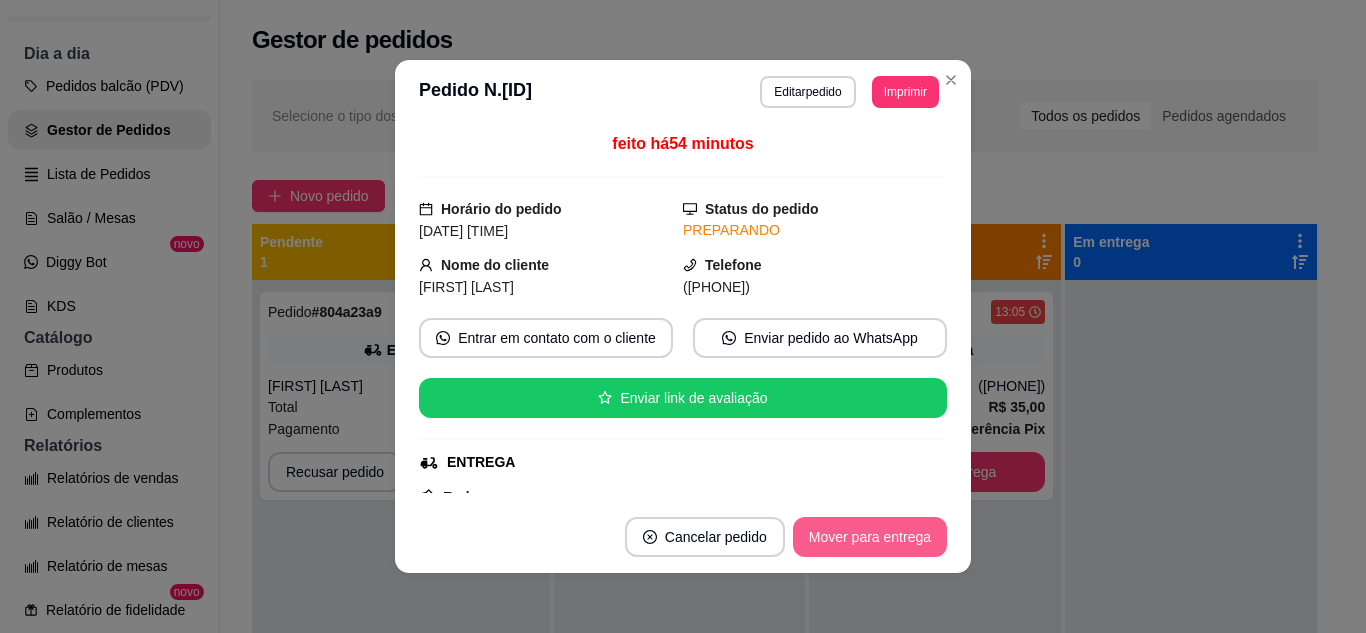 click on "Mover para entrega" at bounding box center [870, 537] 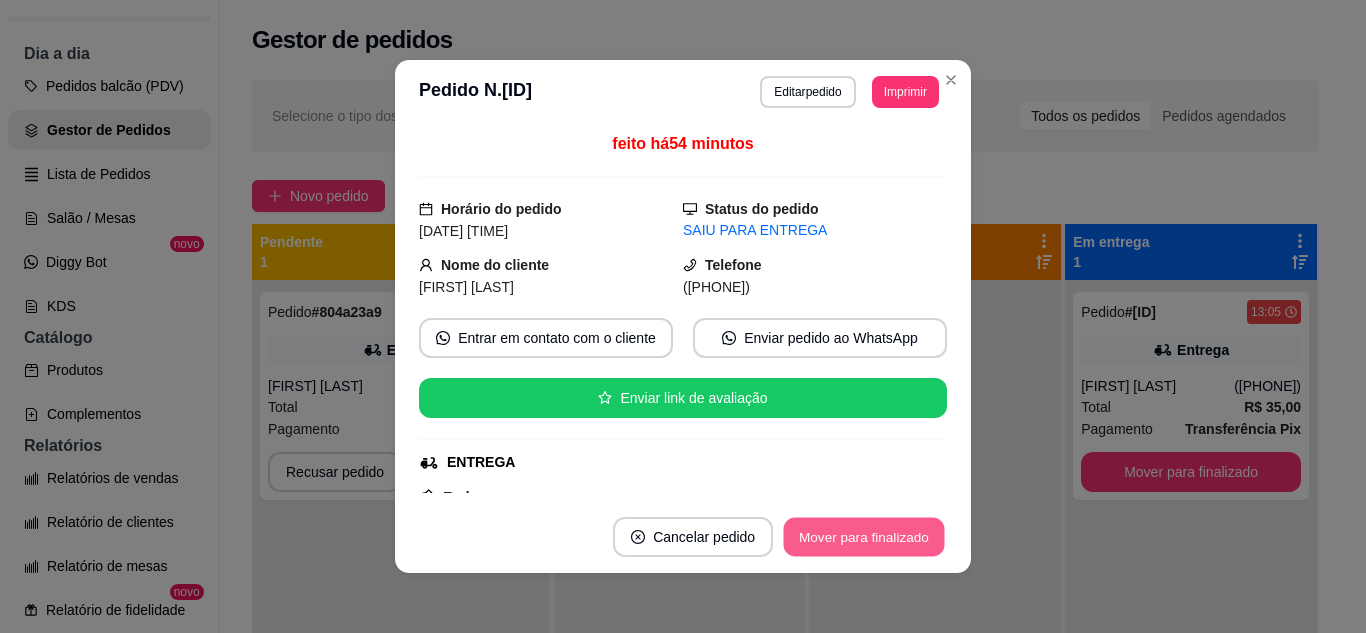 click on "Mover para finalizado" at bounding box center [864, 537] 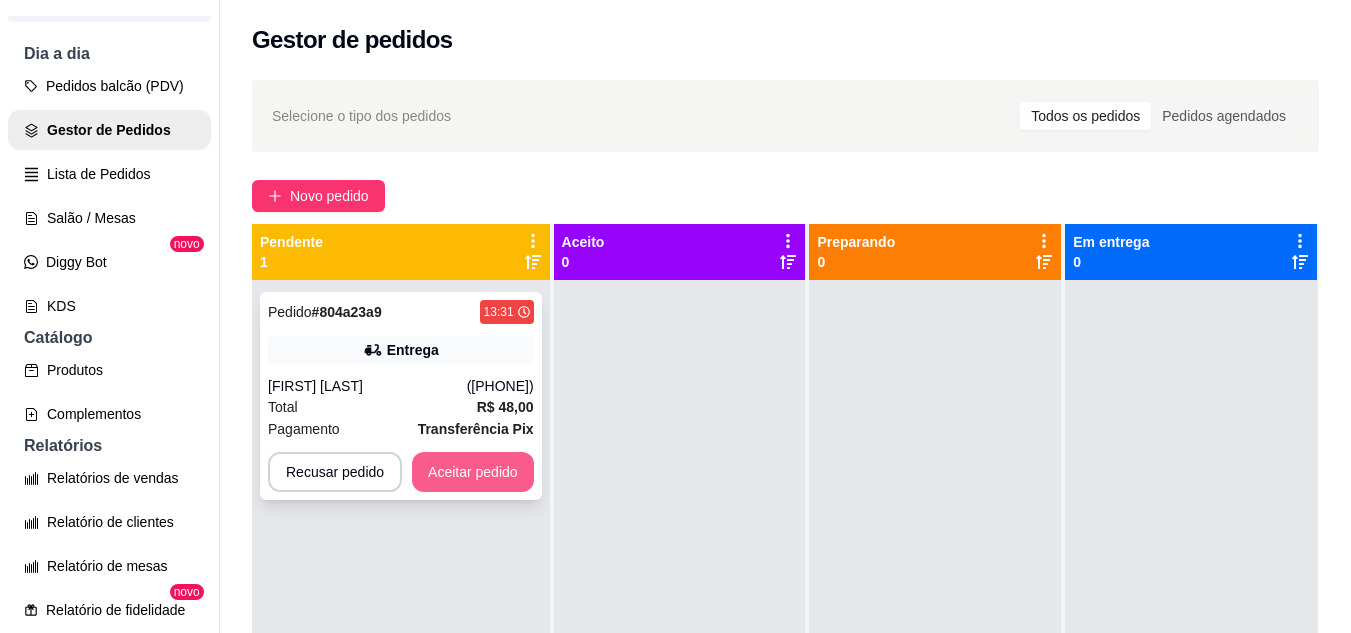 click on "Aceitar pedido" at bounding box center (473, 472) 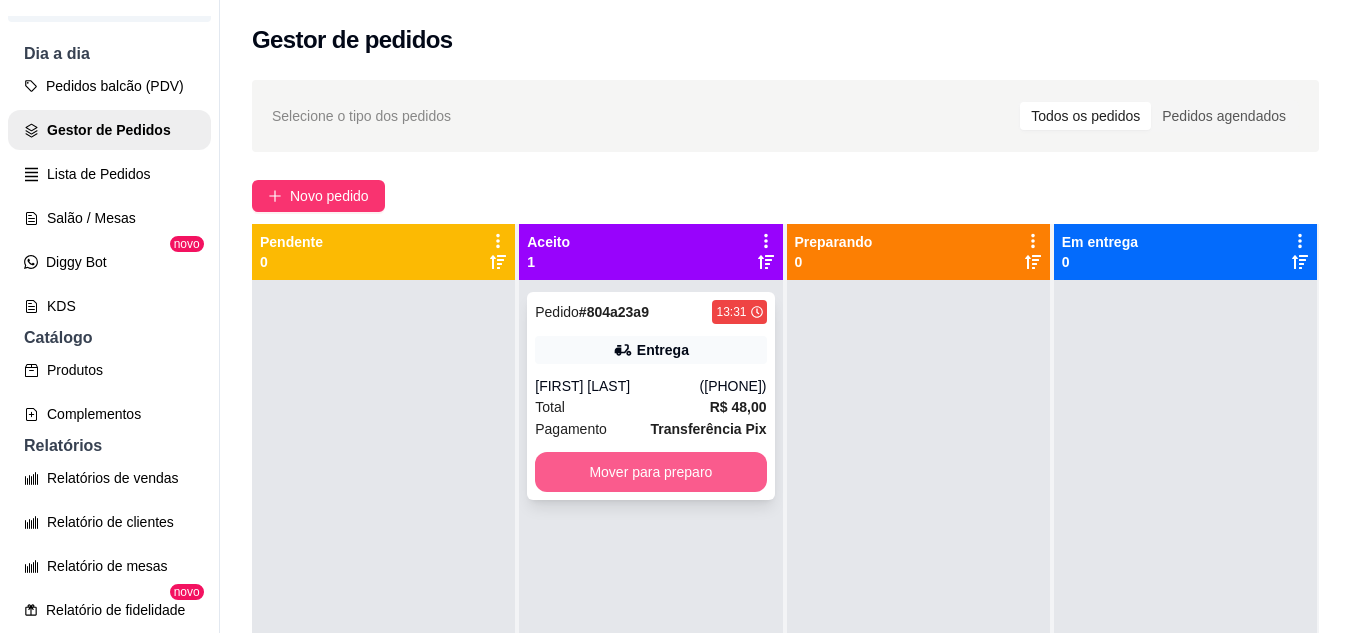 click on "Mover para preparo" at bounding box center (650, 472) 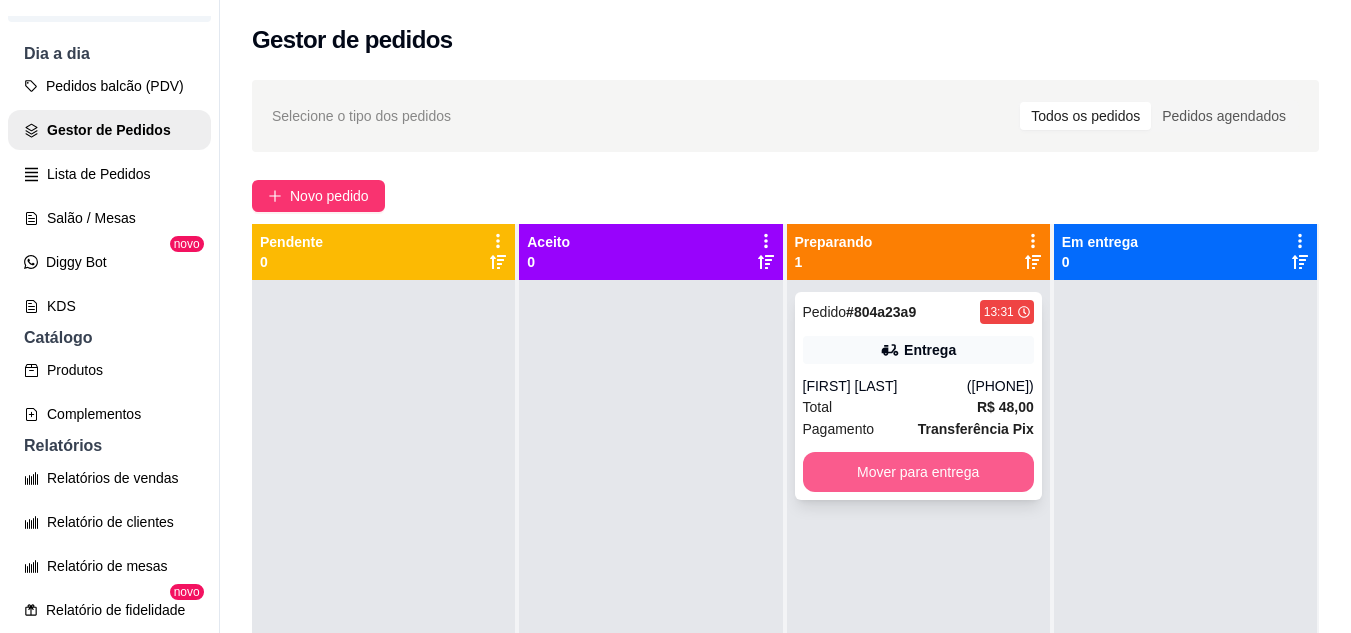 click on "Mover para entrega" at bounding box center (918, 472) 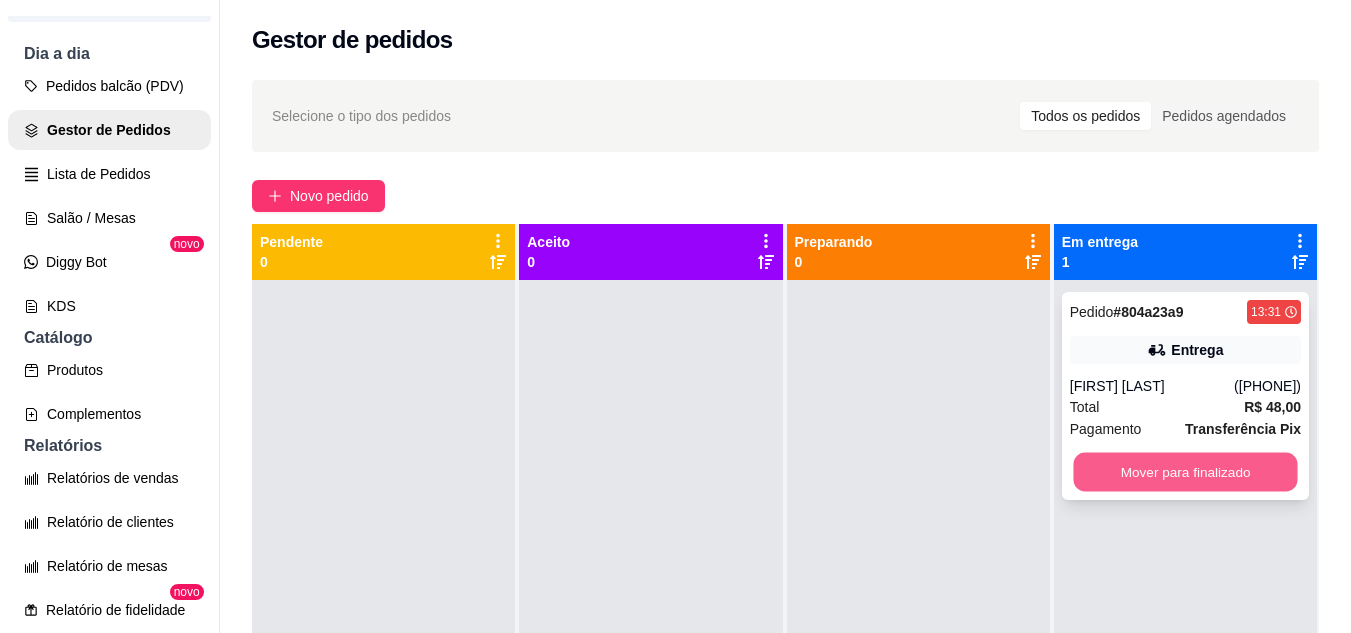 click on "Mover para finalizado" at bounding box center [1185, 472] 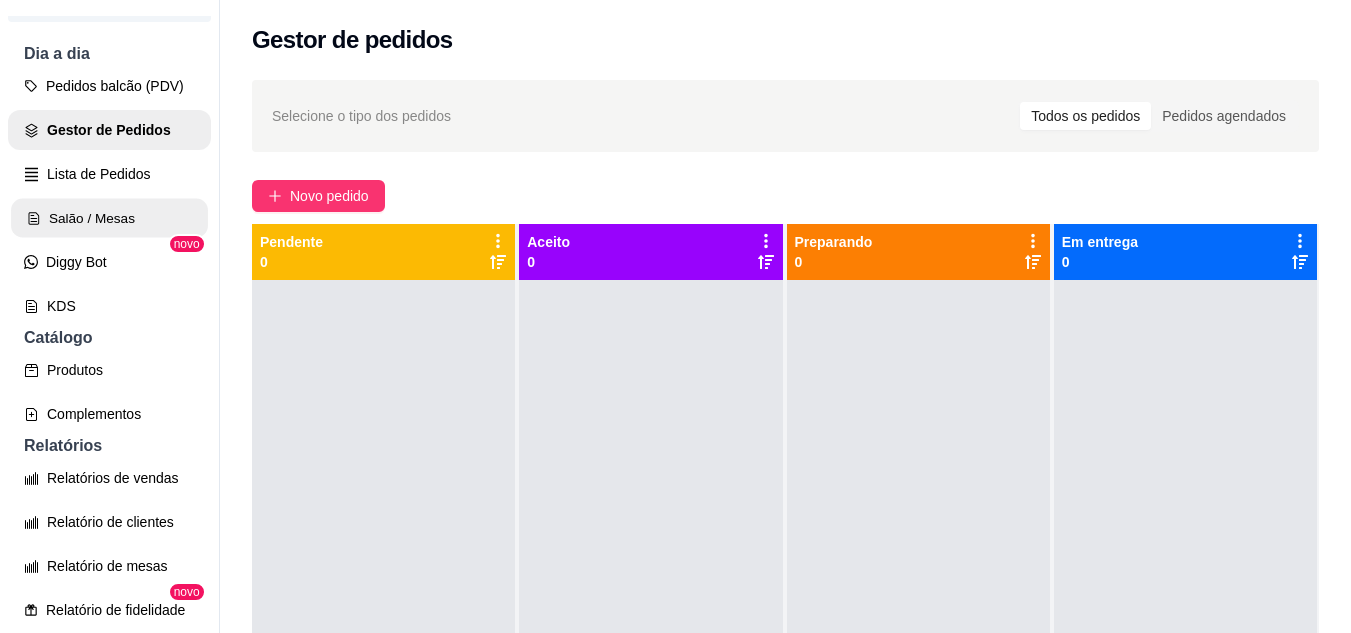click on "Salão / Mesas" at bounding box center [109, 218] 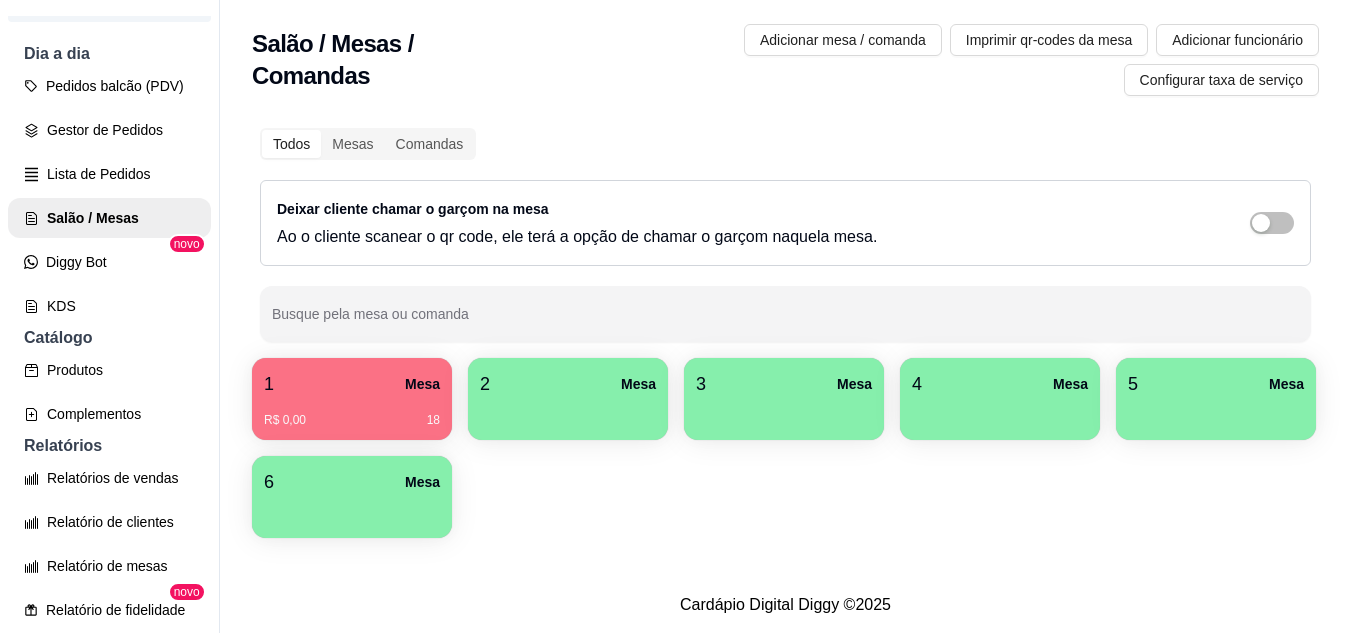 click on "18" at bounding box center [433, 420] 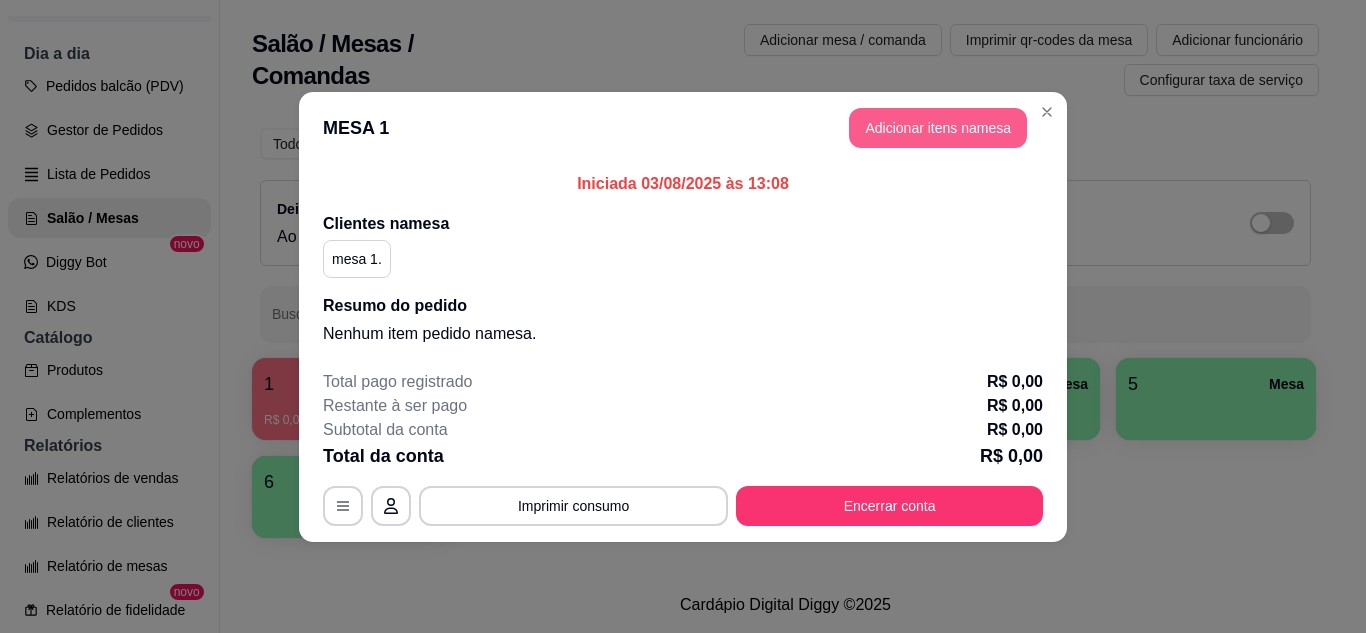 click on "Adicionar itens na  mesa" at bounding box center (938, 128) 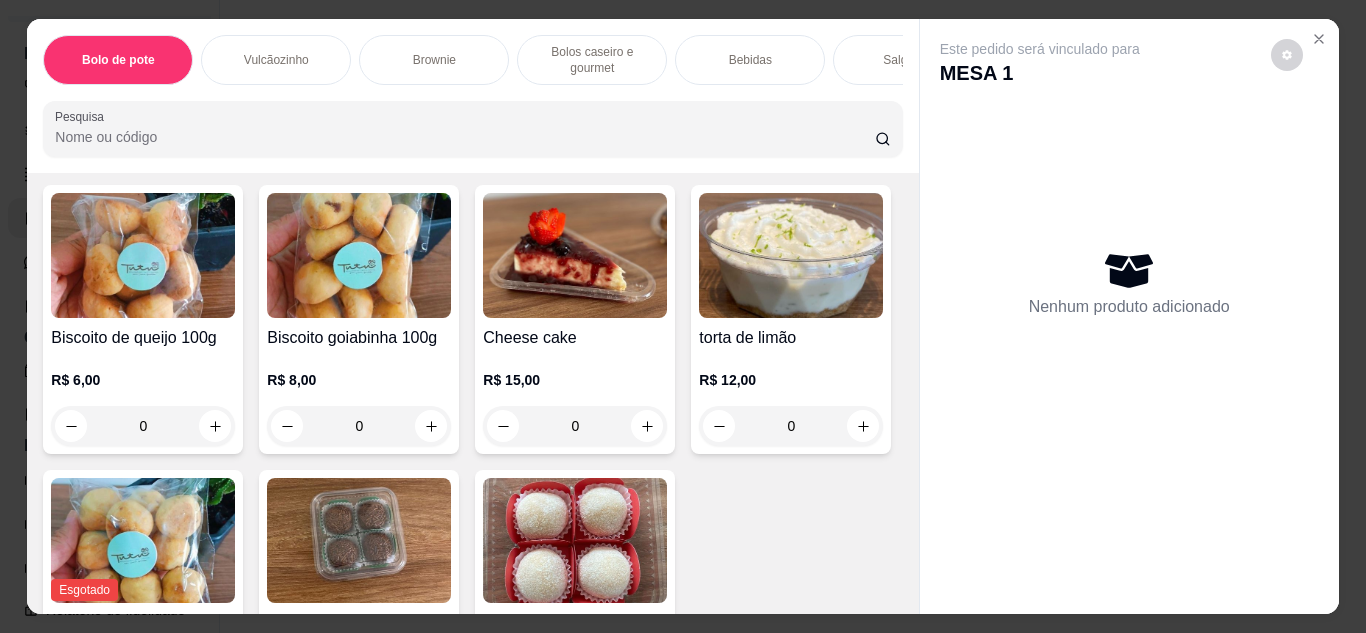 scroll, scrollTop: 4000, scrollLeft: 0, axis: vertical 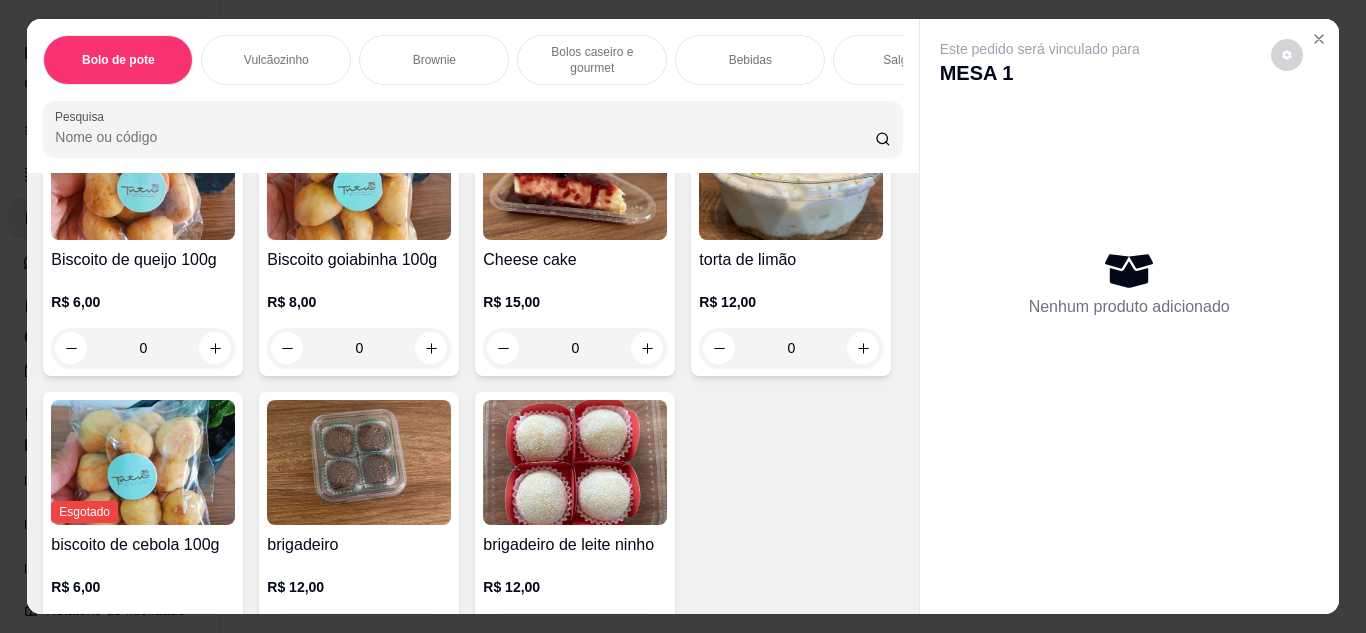 click at bounding box center [791, -457] 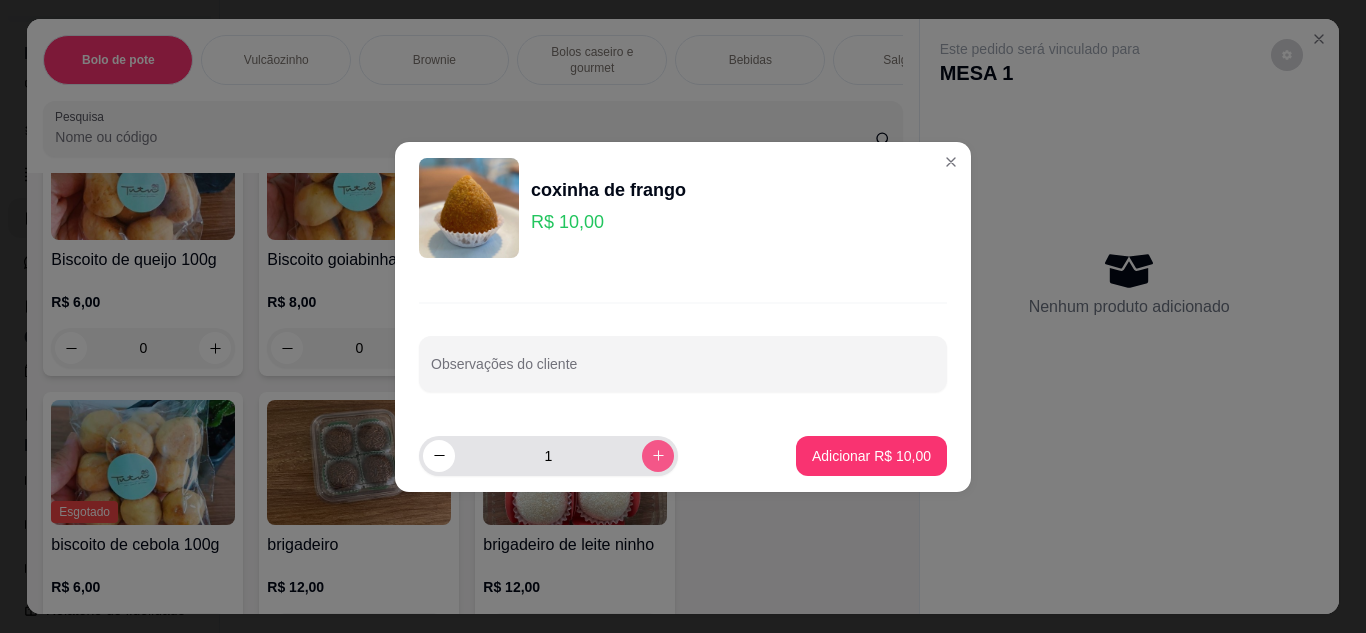 click at bounding box center (658, 456) 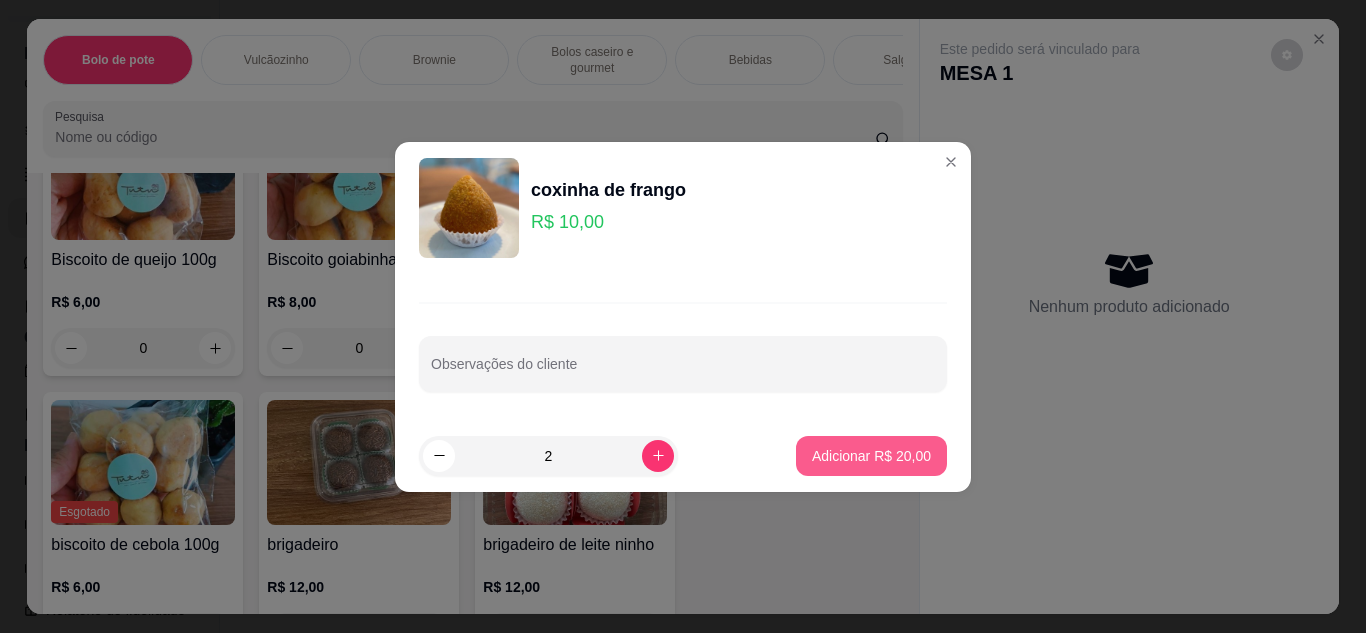 click on "Adicionar   R$ 20,00" at bounding box center (871, 456) 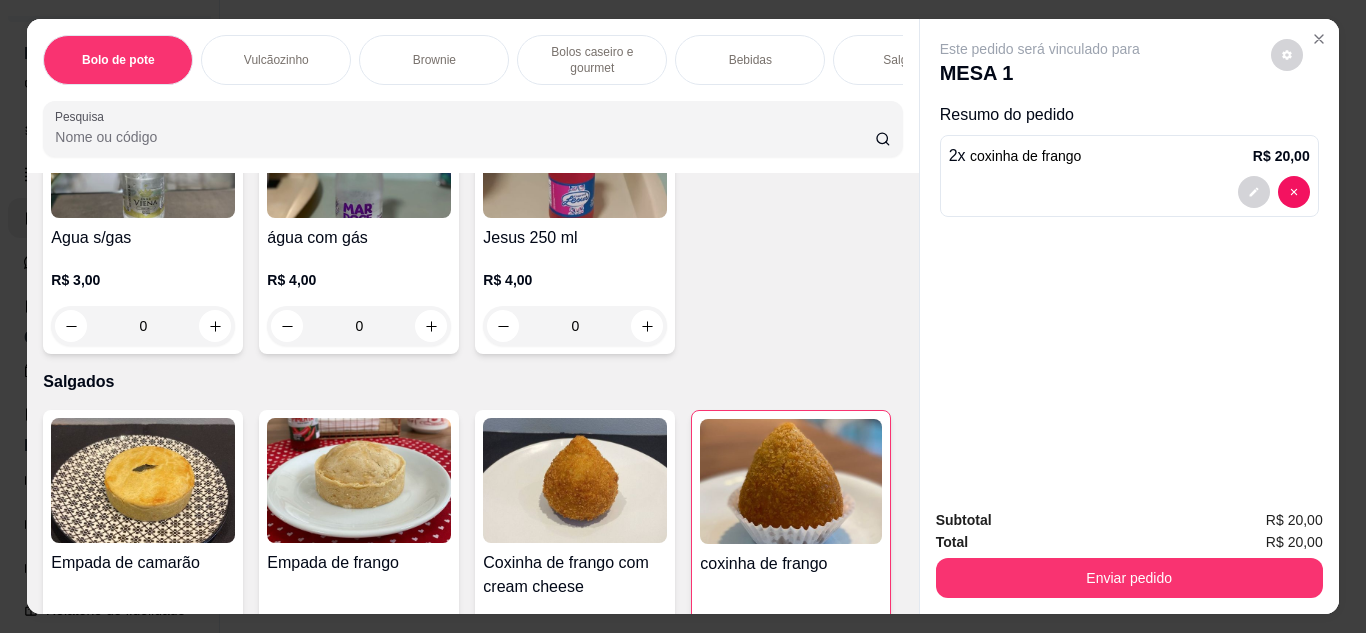 scroll, scrollTop: 2863, scrollLeft: 0, axis: vertical 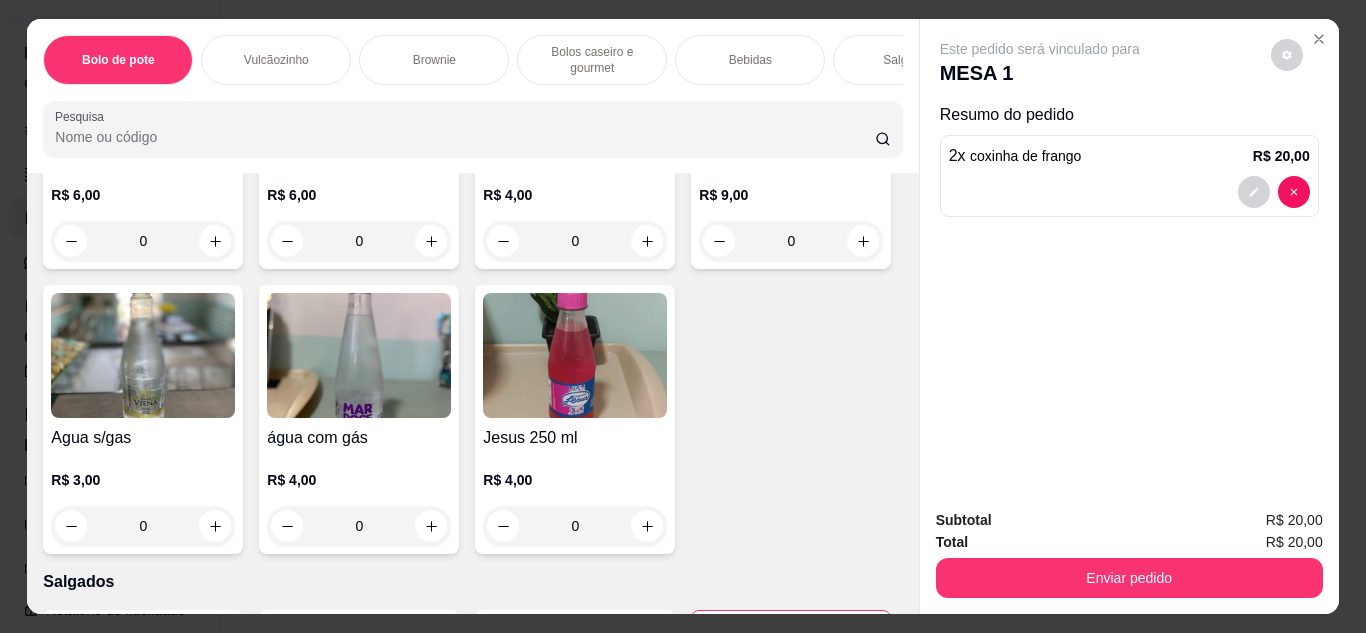 click 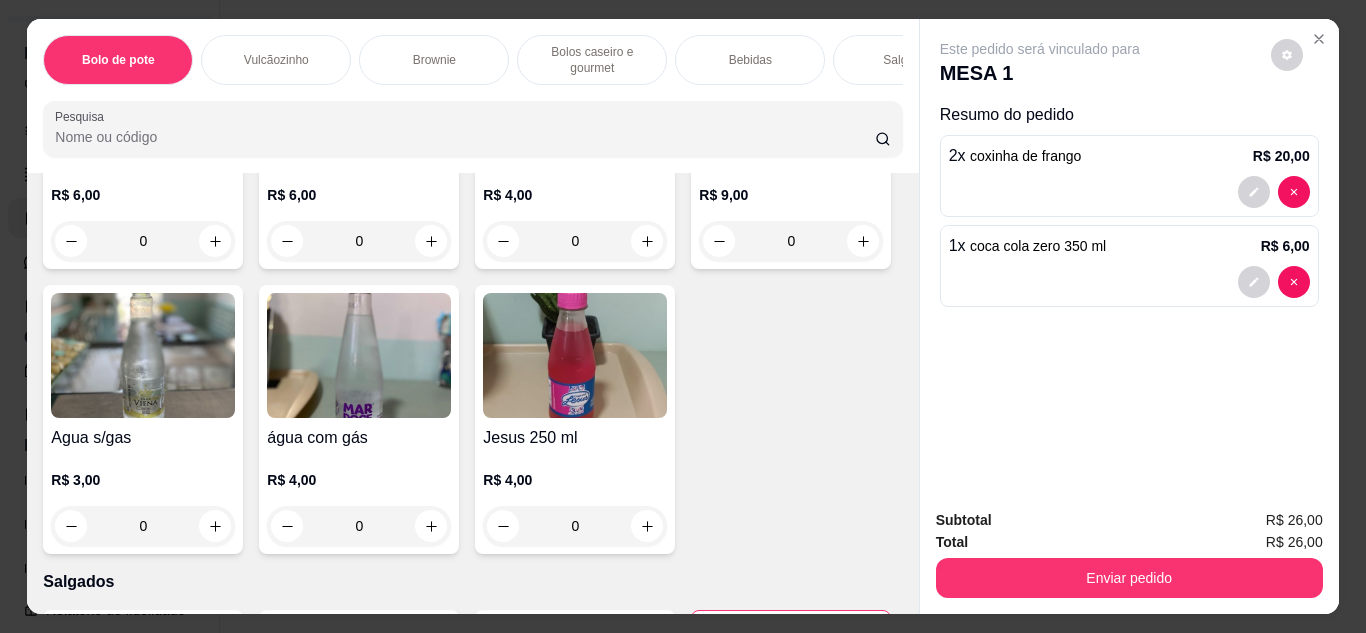 click 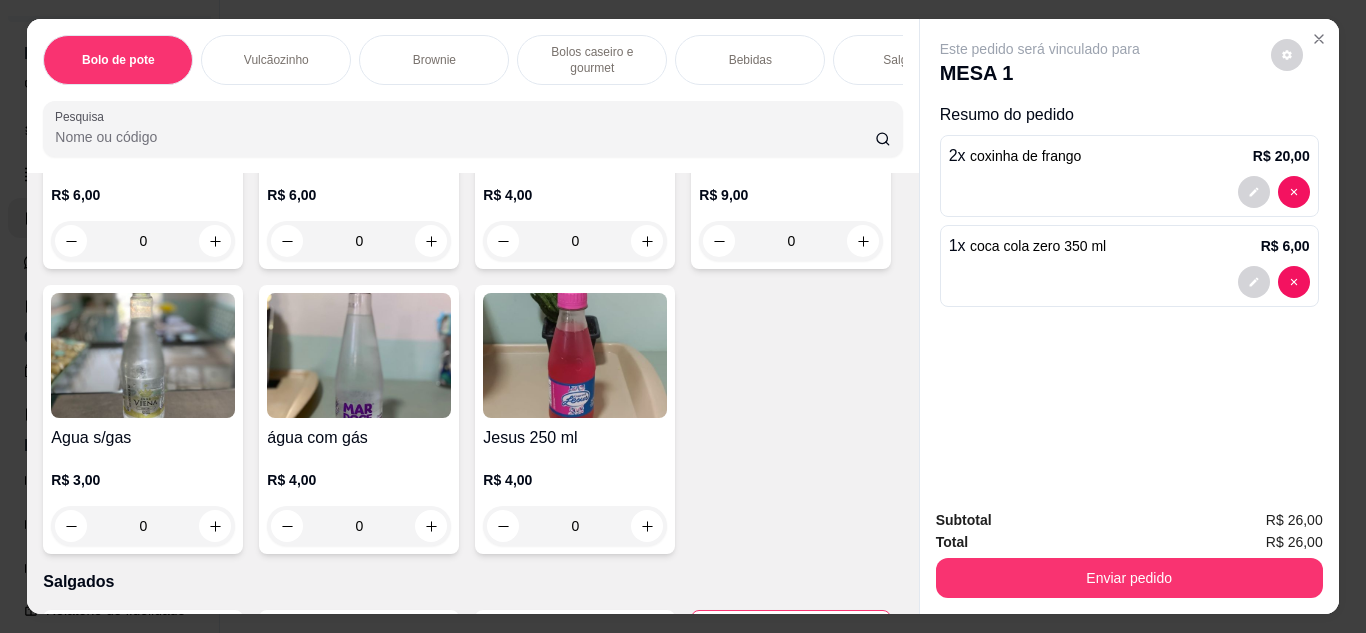 type on "2" 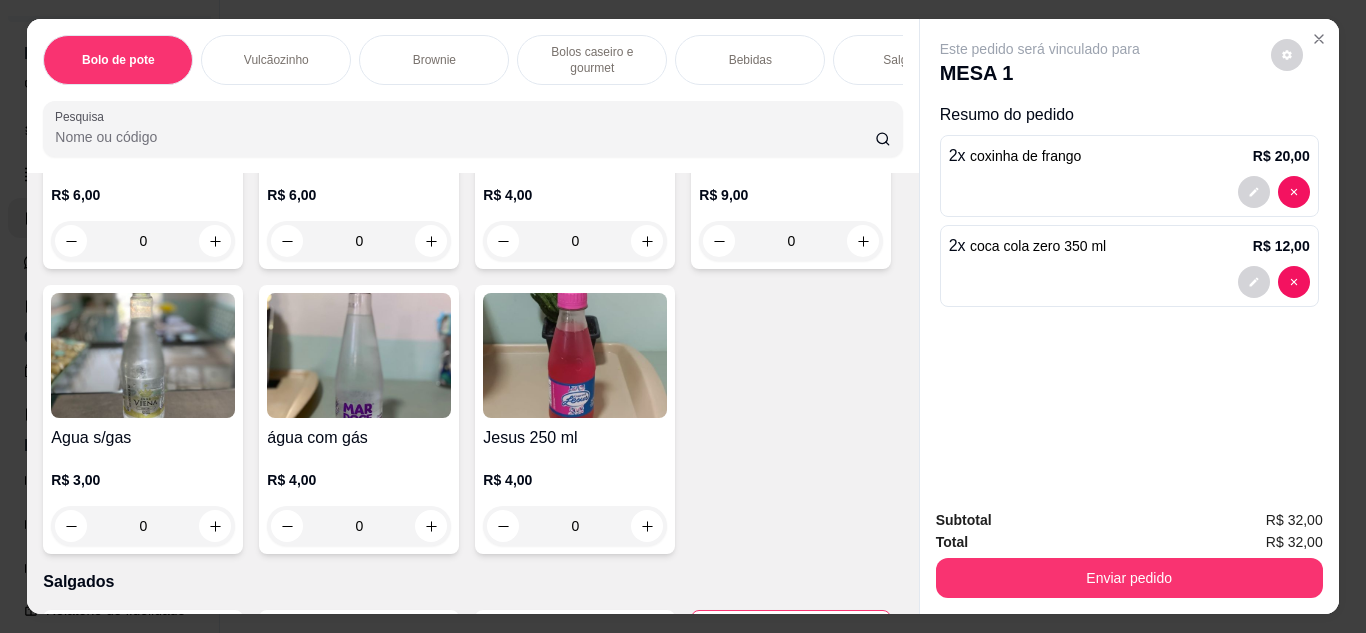 click on "Coca-Cola Original 350ml R$ 6,00 0 Refrigerante Jesus Guaraná Lata 350ml R$ 6,00 0 Guarana Antartica R$ 6,00 0 coca cola zero 350 ml R$ 6,00 2 H20 limoneto R$ 6,00 0 Fanta Uva R$ 6,00 0 Coca Cola Original 250ml R$ 4,00 0 Refrigerante 1L R$ 9,00 0 Agua s/gas R$ 3,00 0 água com gás R$ 4,00 0 Jesus 250 ml R$ 4,00 0" at bounding box center [472, 122] 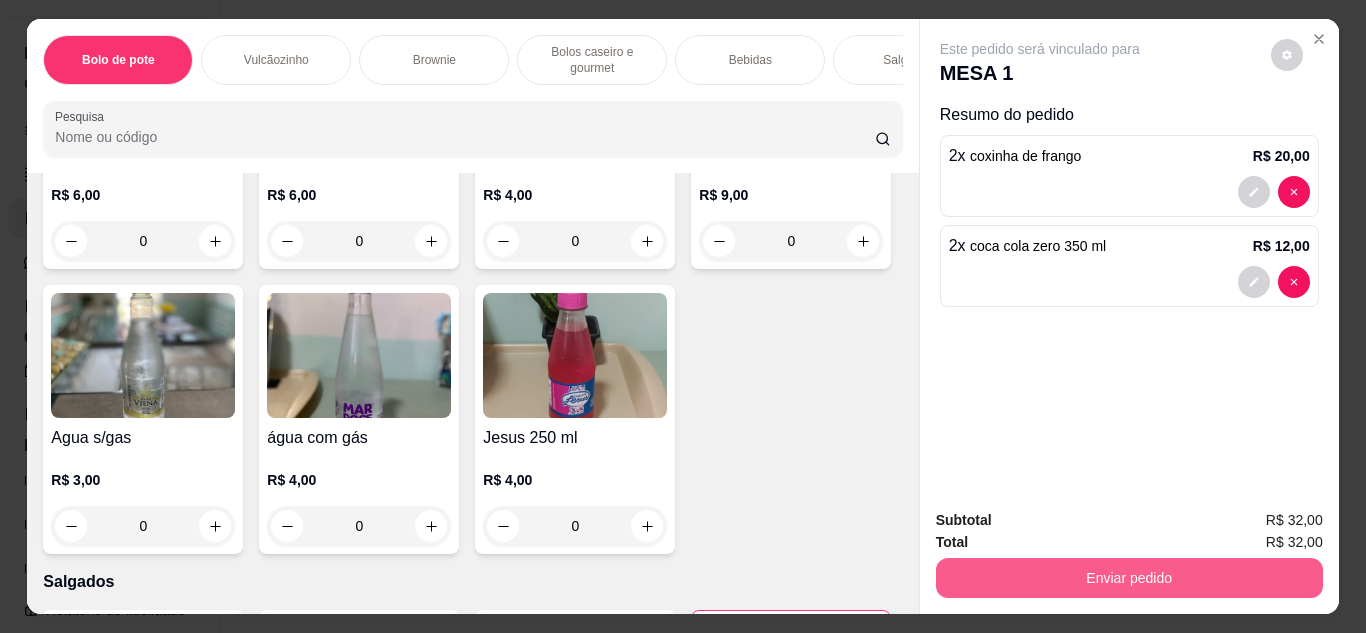click on "Enviar pedido" at bounding box center [1129, 578] 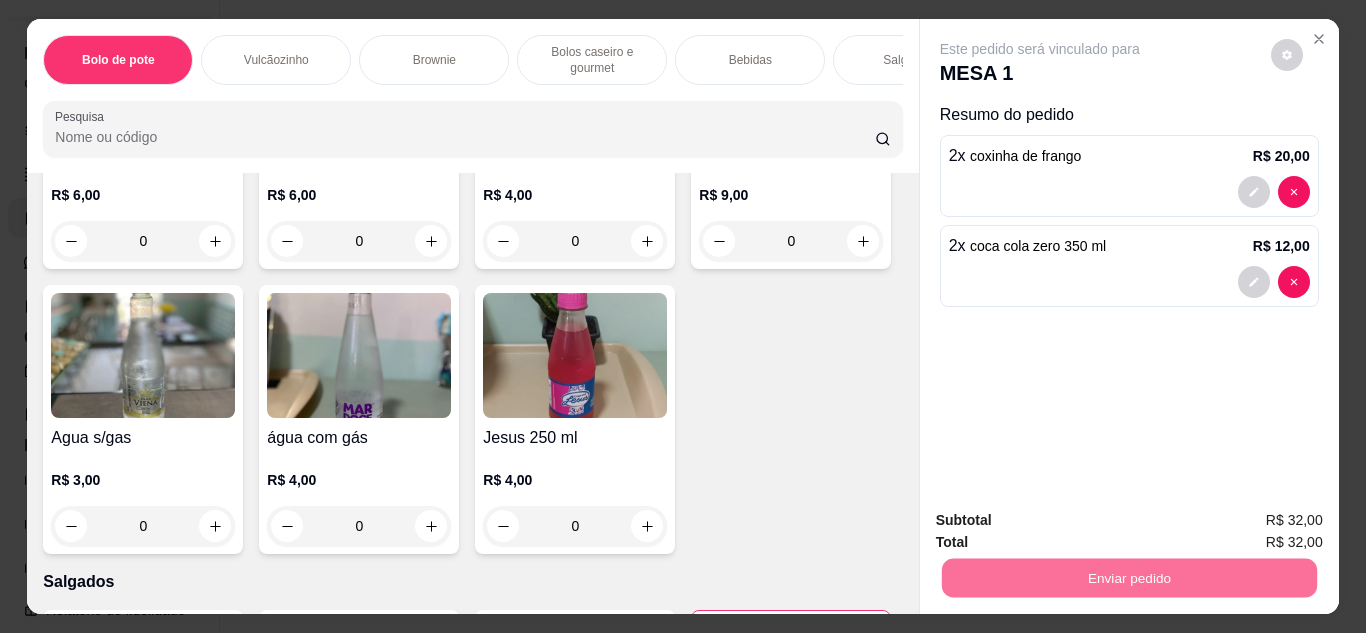click on "Sim, quero registrar" at bounding box center [1252, 521] 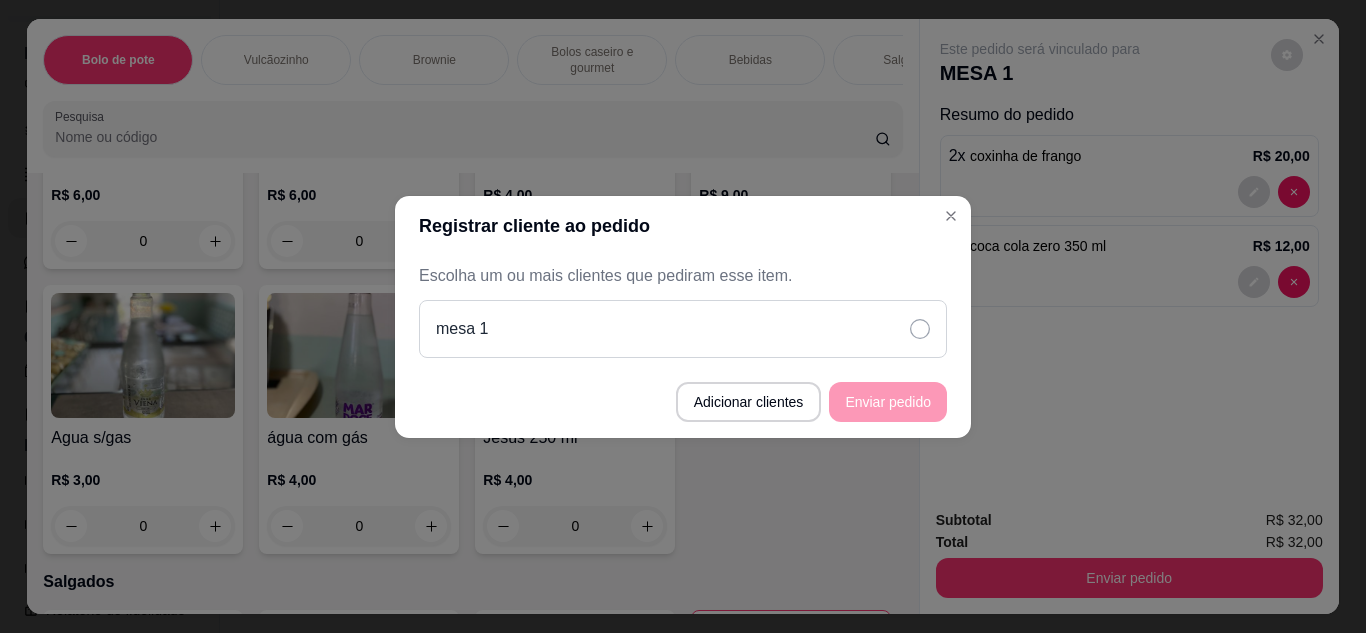 click 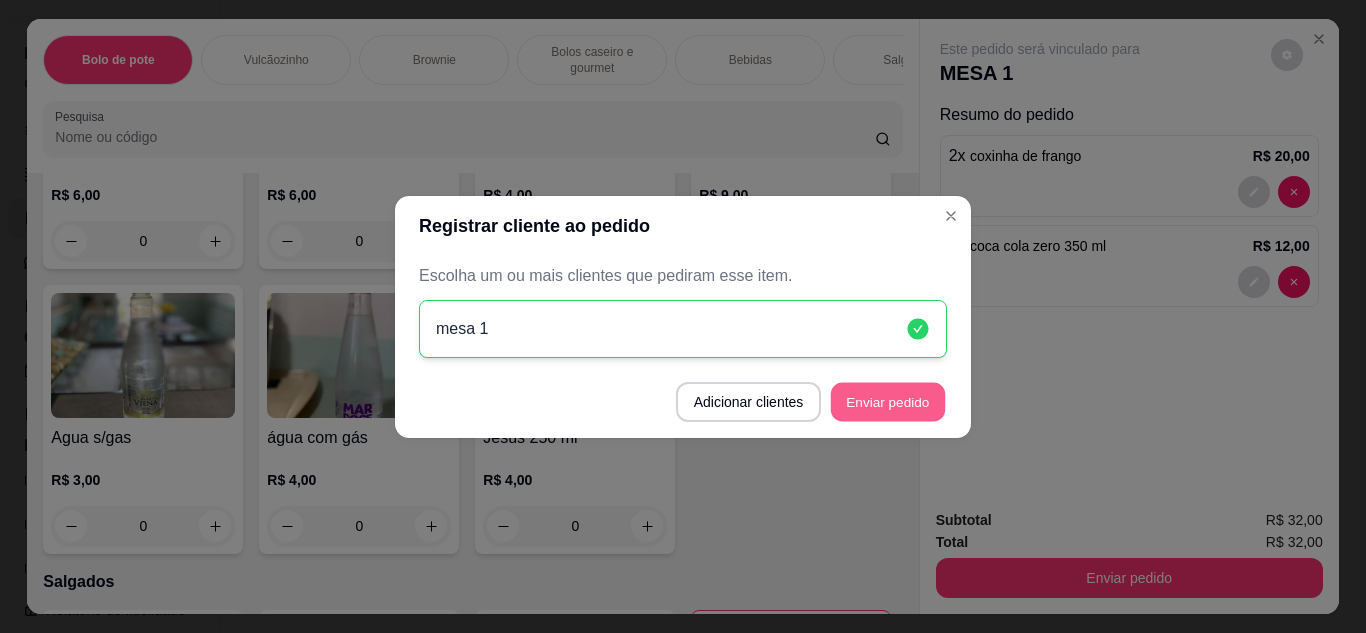 click on "Enviar pedido" at bounding box center (888, 401) 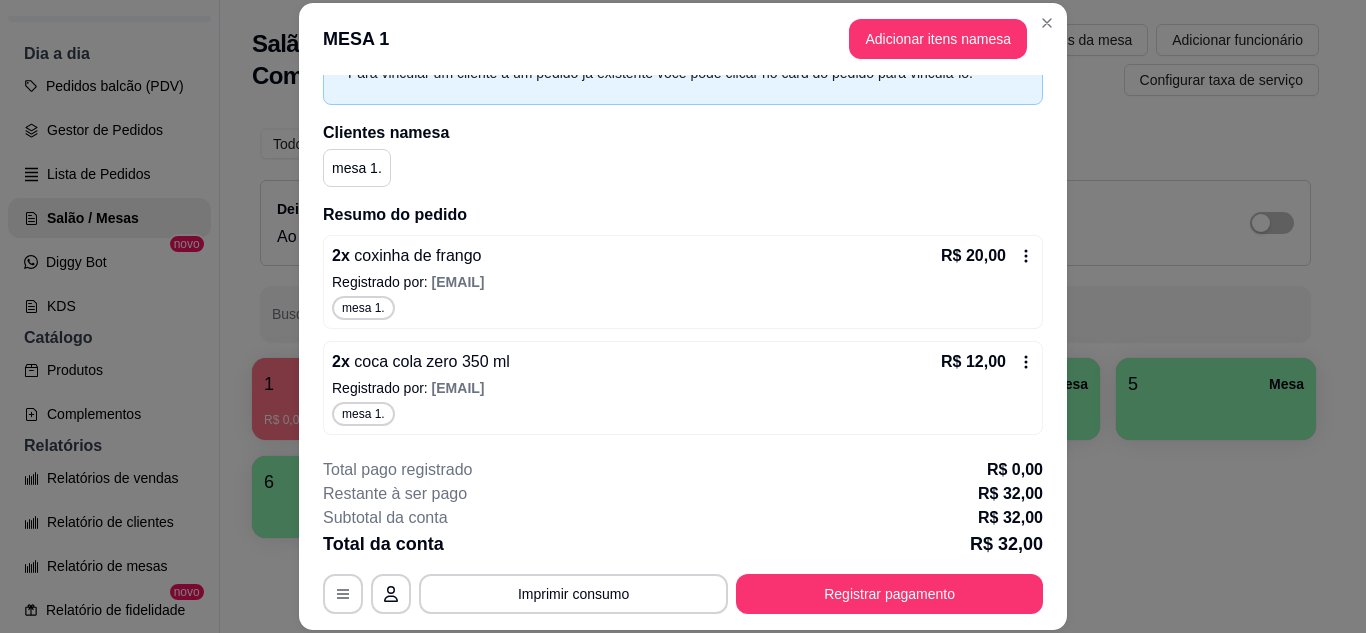 scroll, scrollTop: 112, scrollLeft: 0, axis: vertical 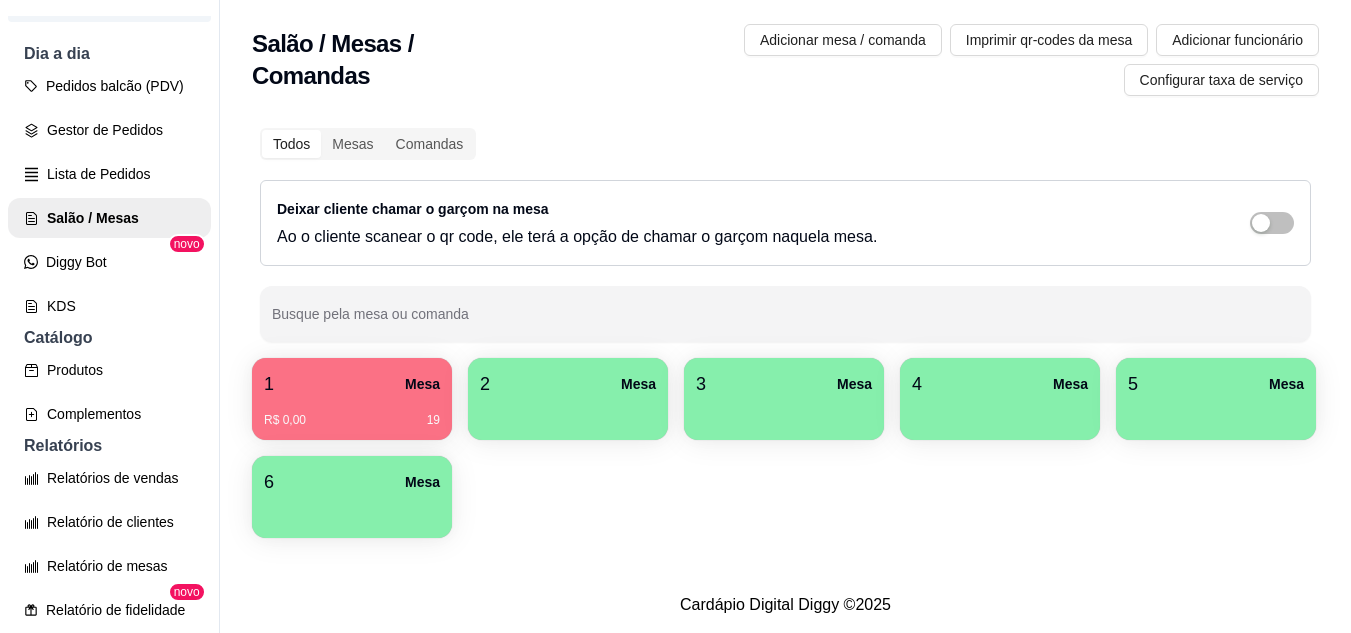 click on "1 Mesa" at bounding box center (352, 384) 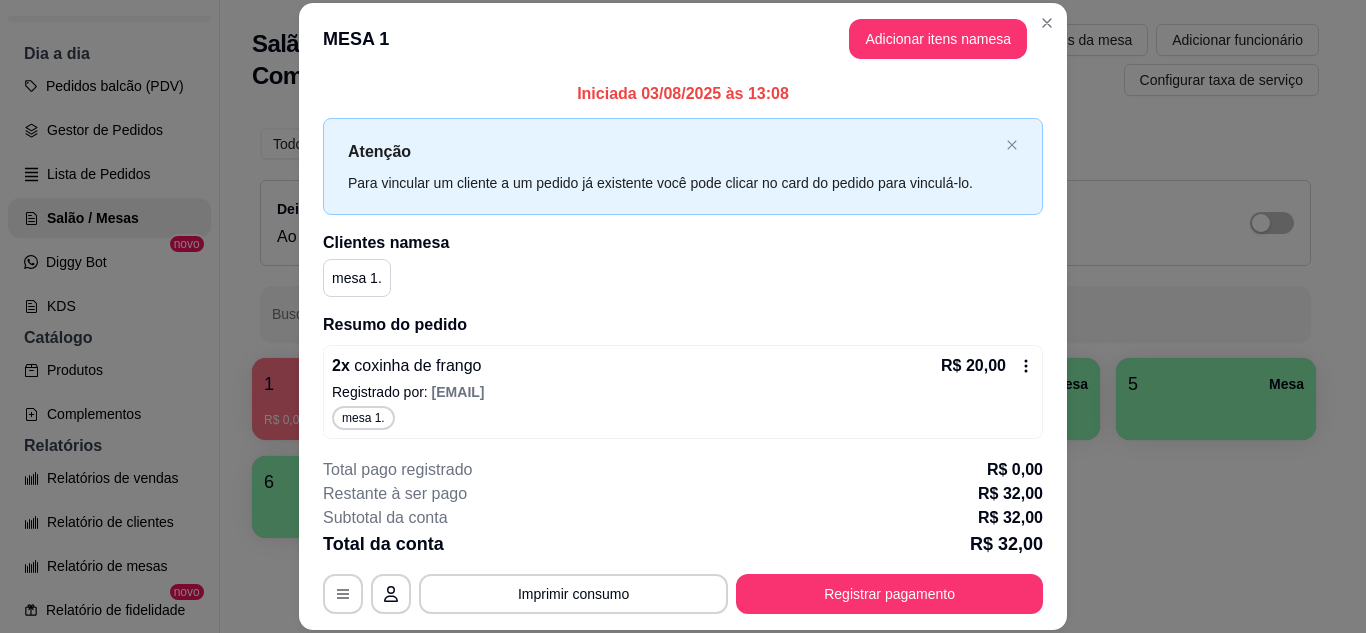 scroll, scrollTop: 0, scrollLeft: 0, axis: both 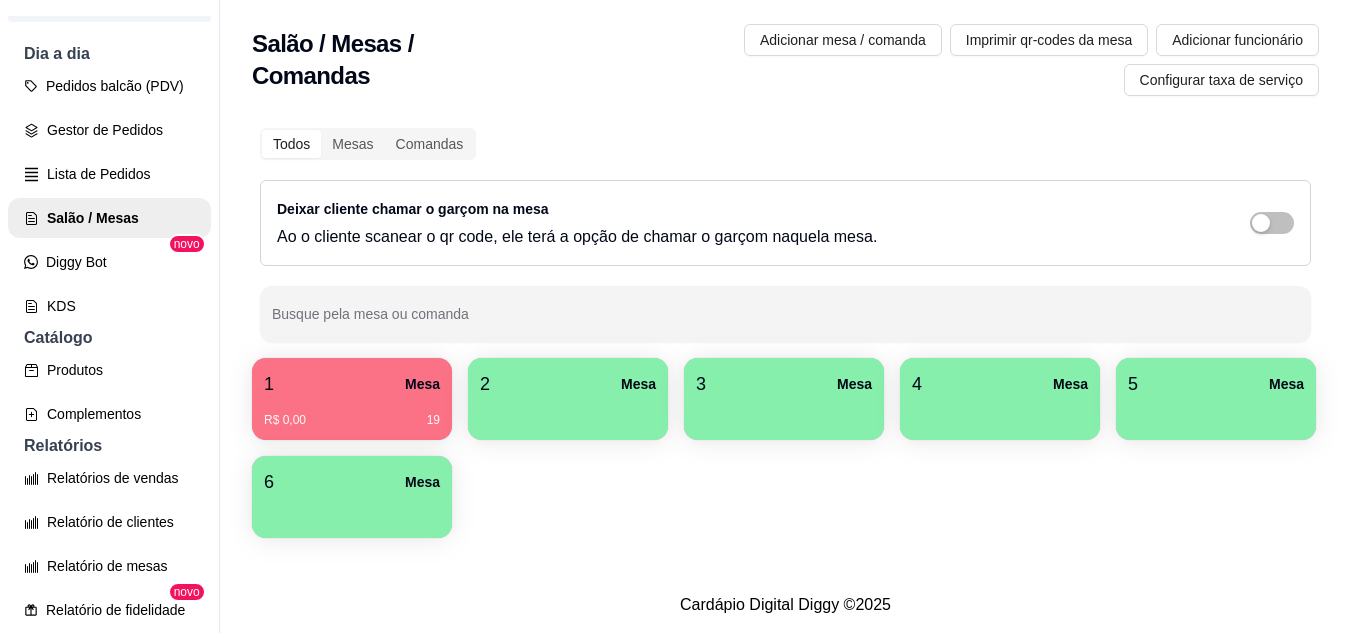 drag, startPoint x: 343, startPoint y: 392, endPoint x: 1264, endPoint y: 547, distance: 933.95184 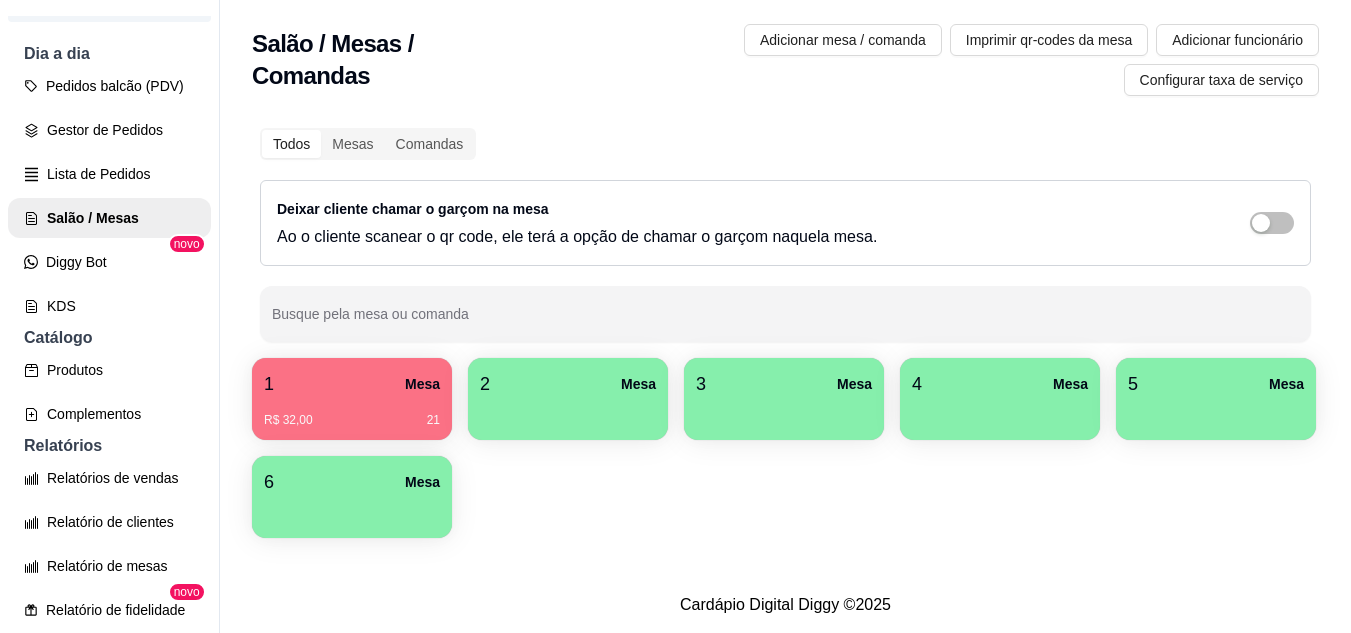 click on "1 Mesa R$ 32,00 21 2 Mesa 3 Mesa 4 Mesa 5 Mesa 6 Mesa" at bounding box center [785, 448] 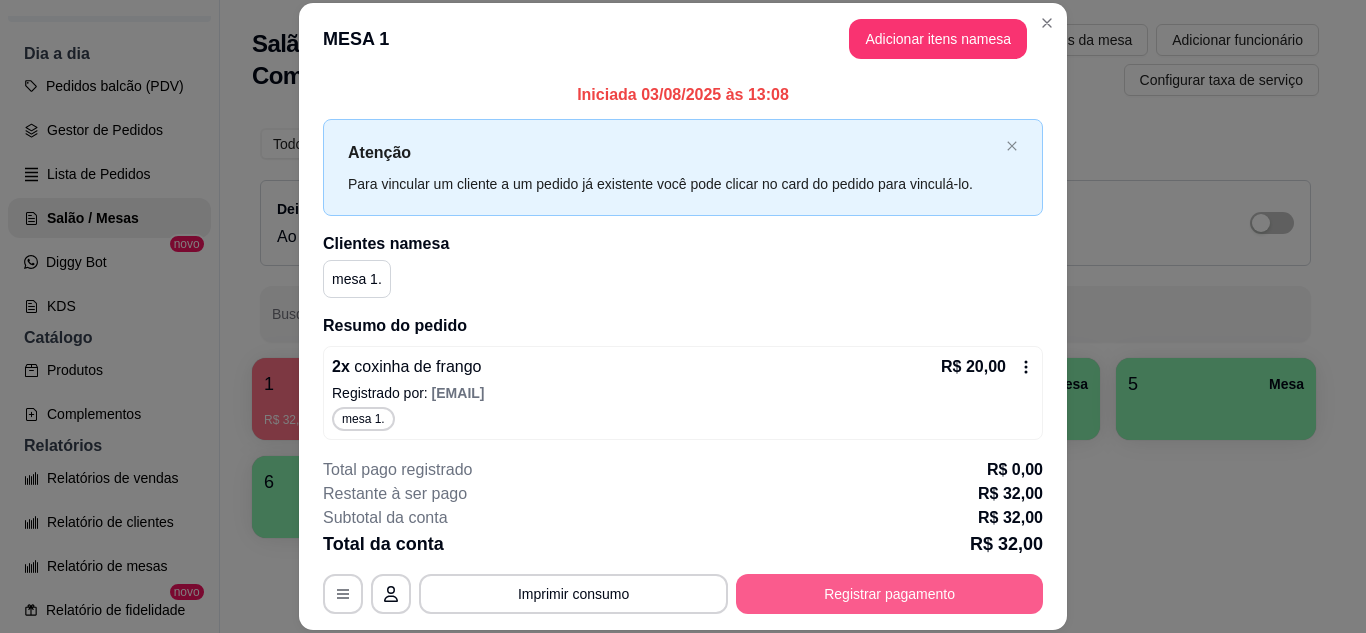 click on "Registrar pagamento" at bounding box center [889, 594] 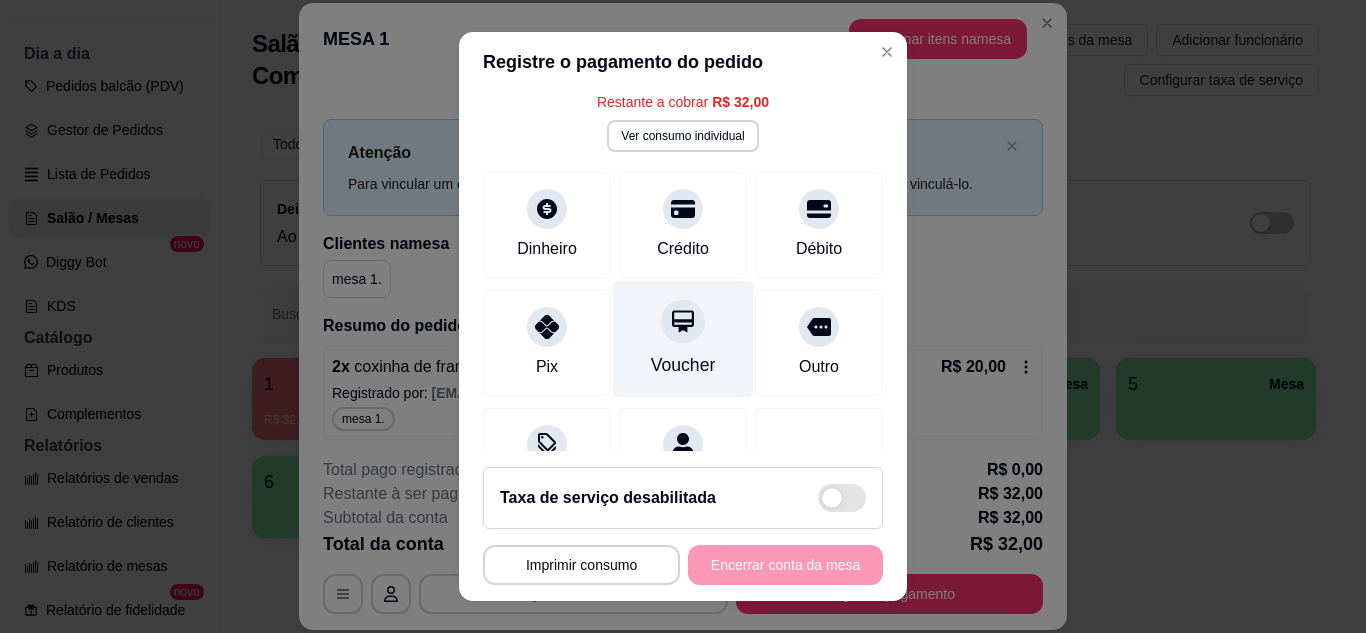 scroll, scrollTop: 194, scrollLeft: 0, axis: vertical 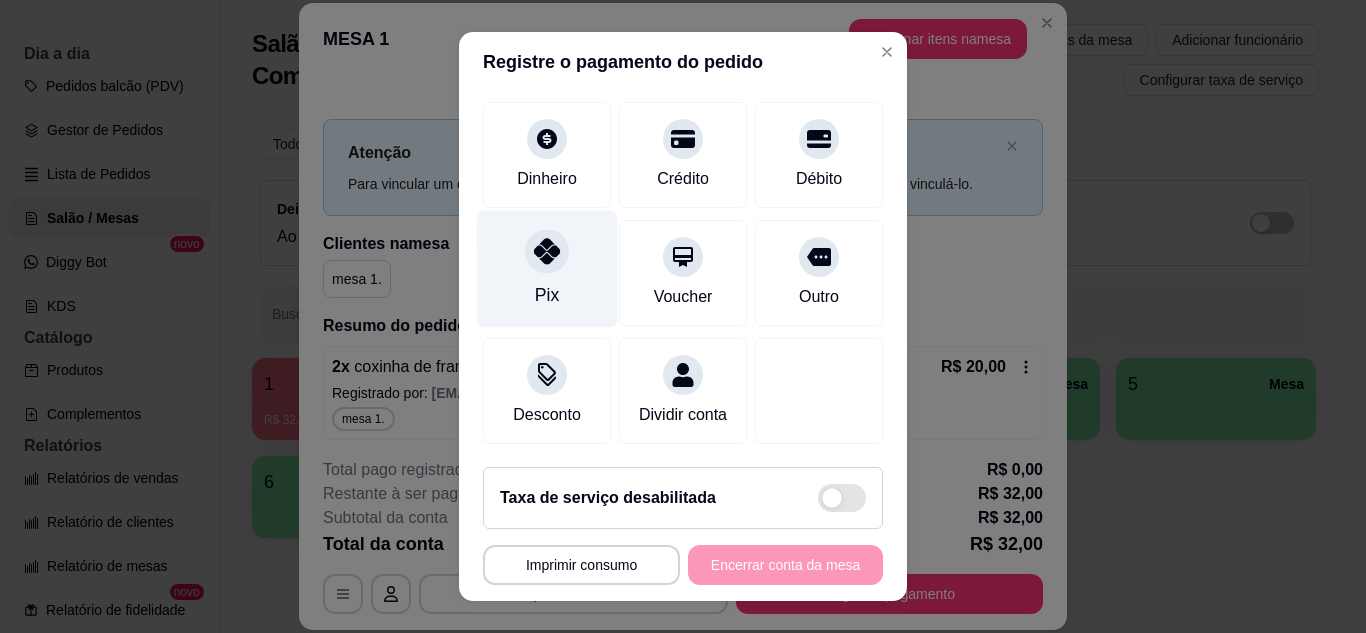 click on "Pix" at bounding box center (547, 268) 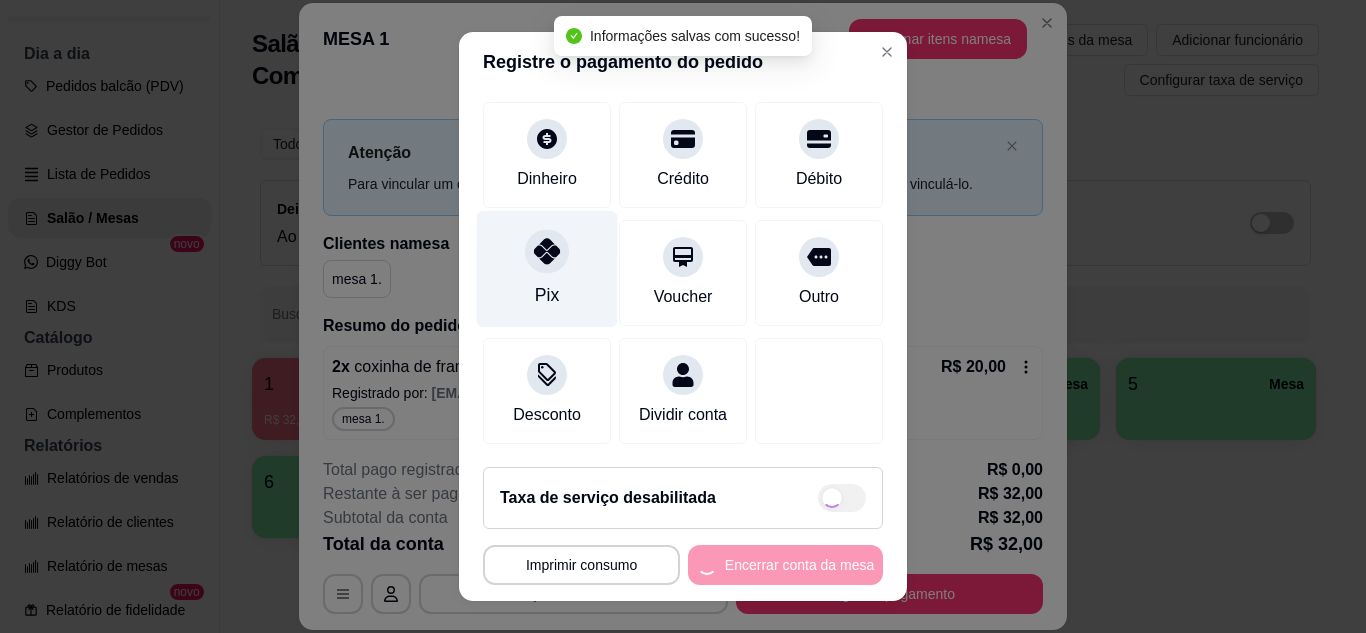 type on "R$ 0,00" 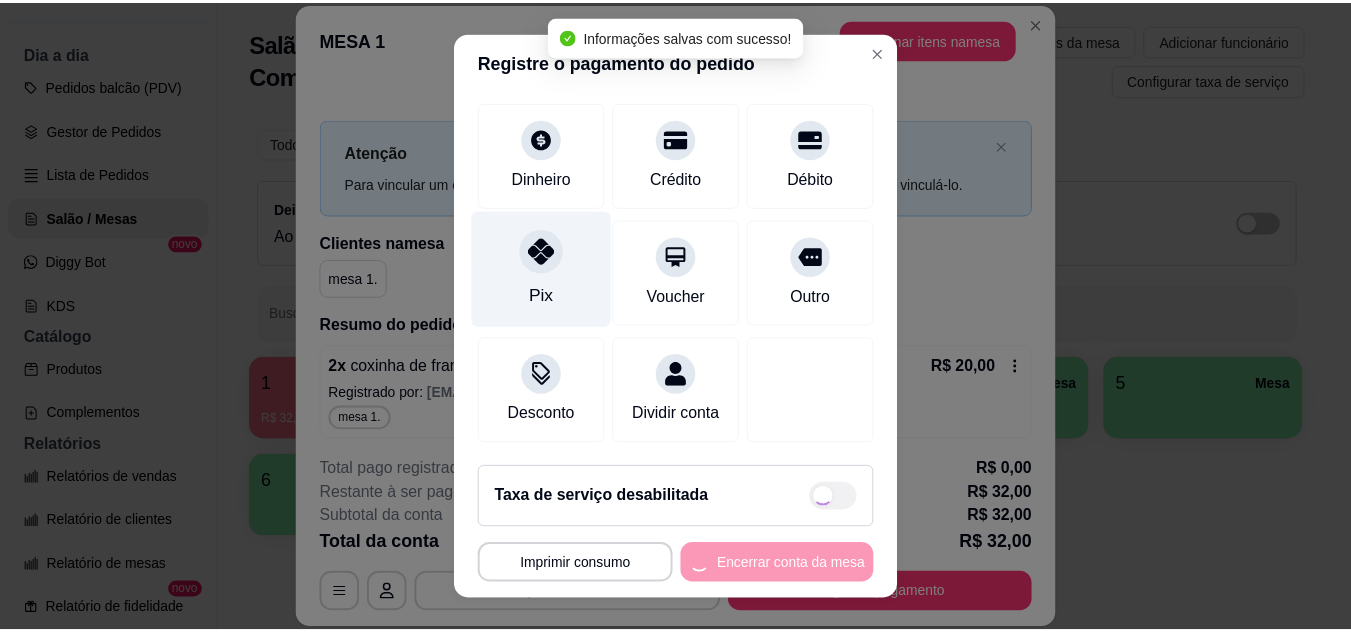 scroll, scrollTop: 174, scrollLeft: 0, axis: vertical 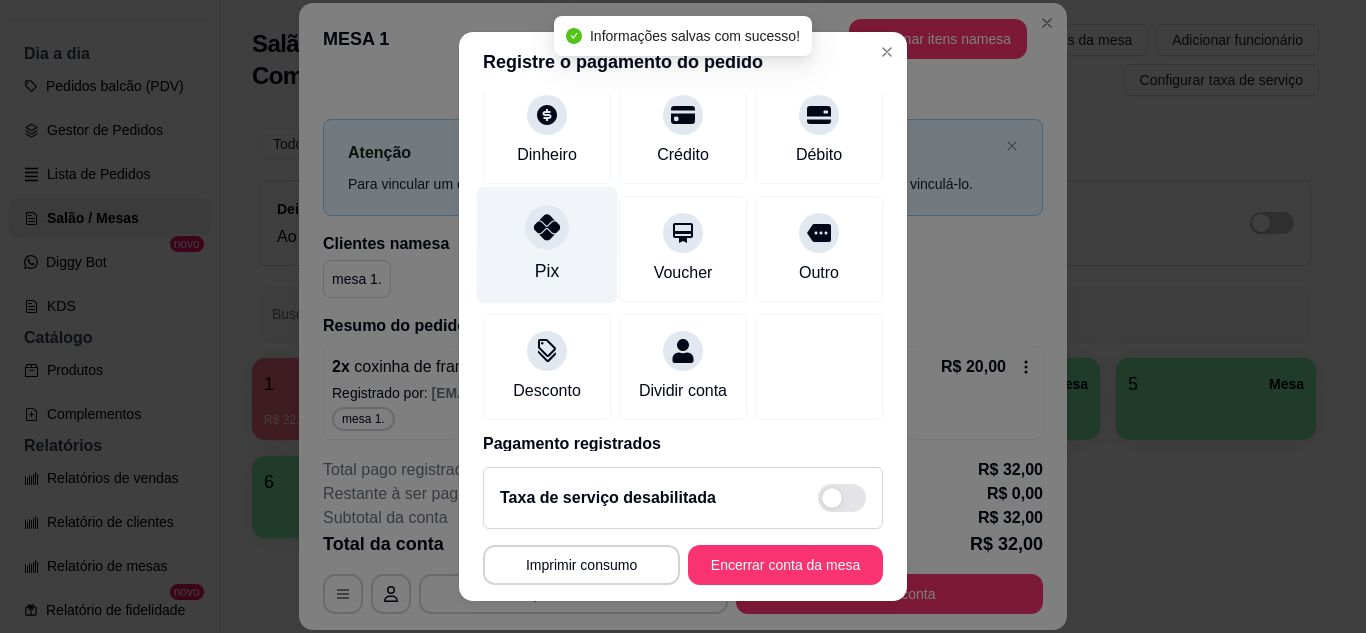 click 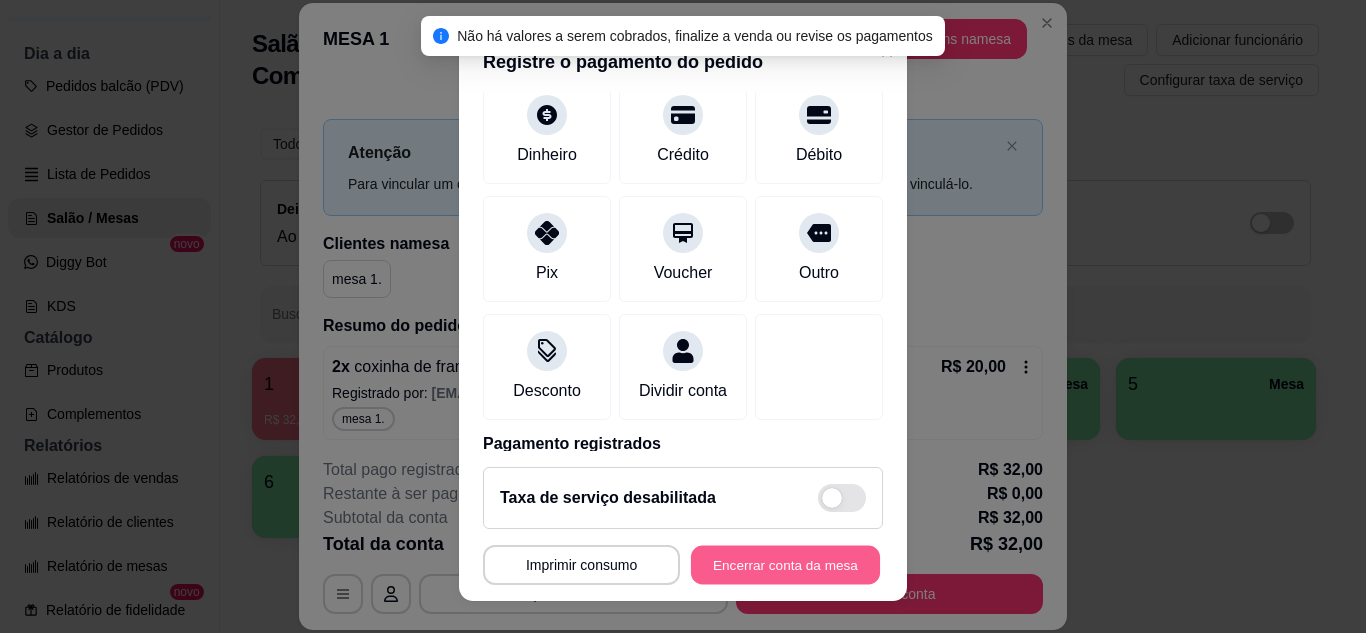 click on "Encerrar conta da mesa" at bounding box center (785, 565) 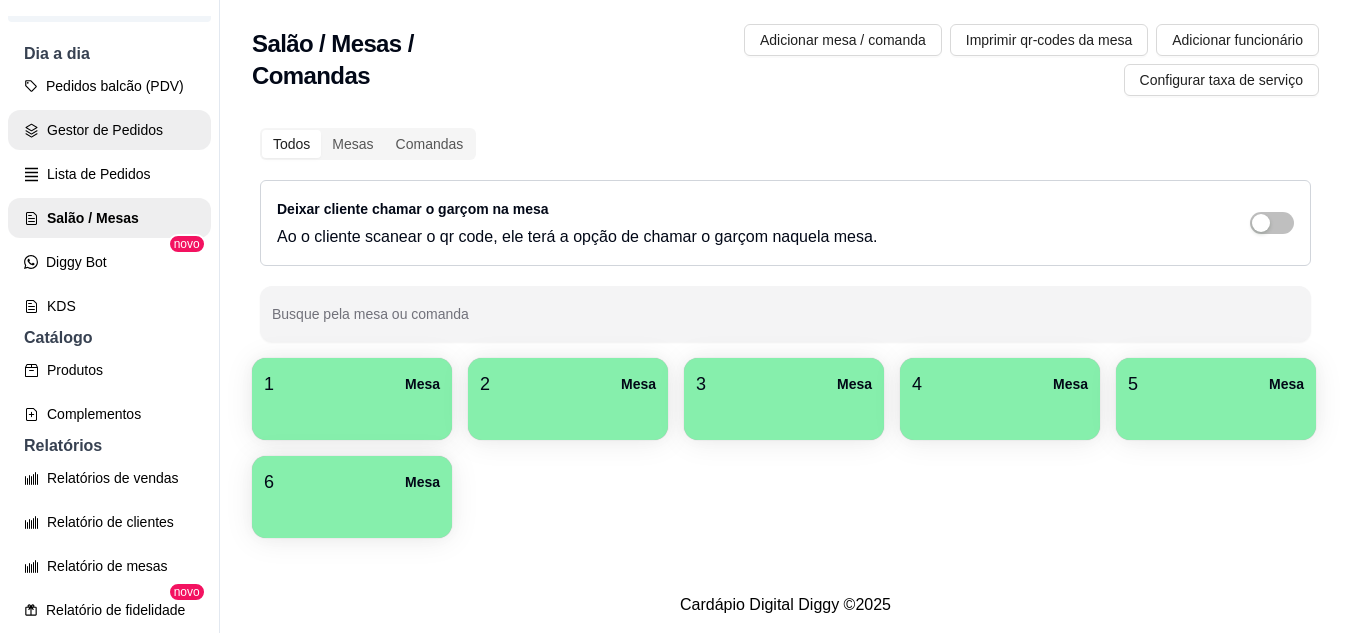 click on "Gestor de Pedidos" at bounding box center (109, 130) 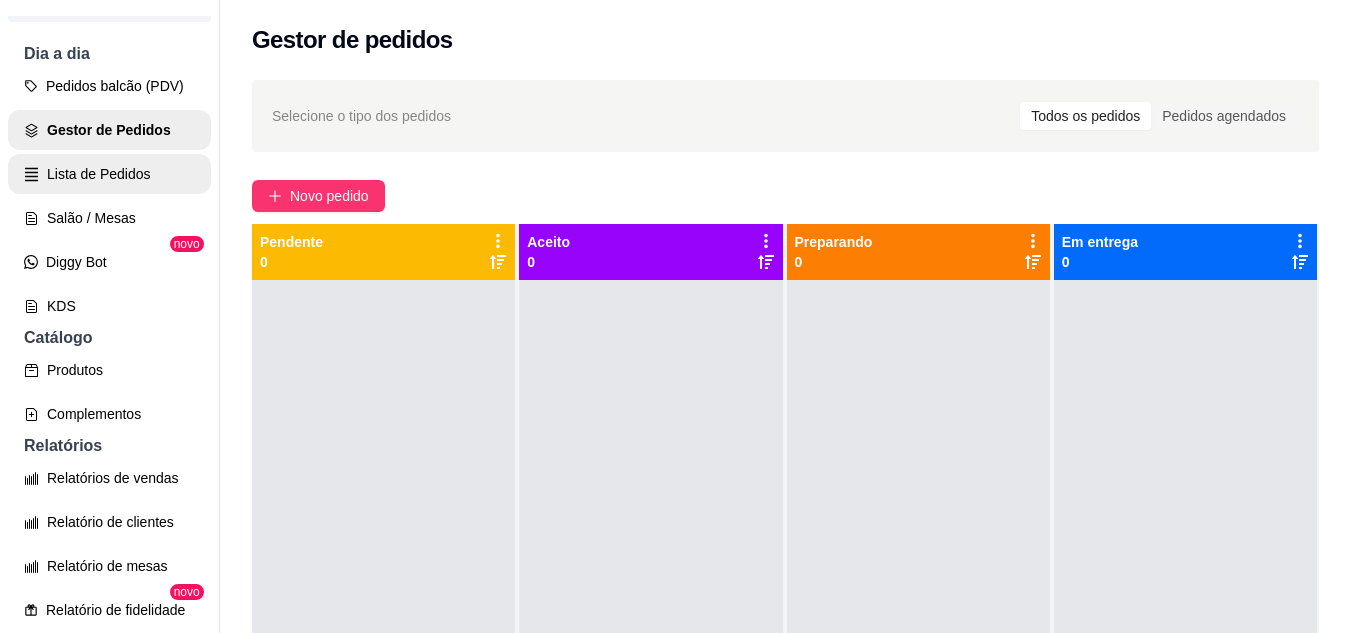 click on "Lista de Pedidos" at bounding box center [109, 174] 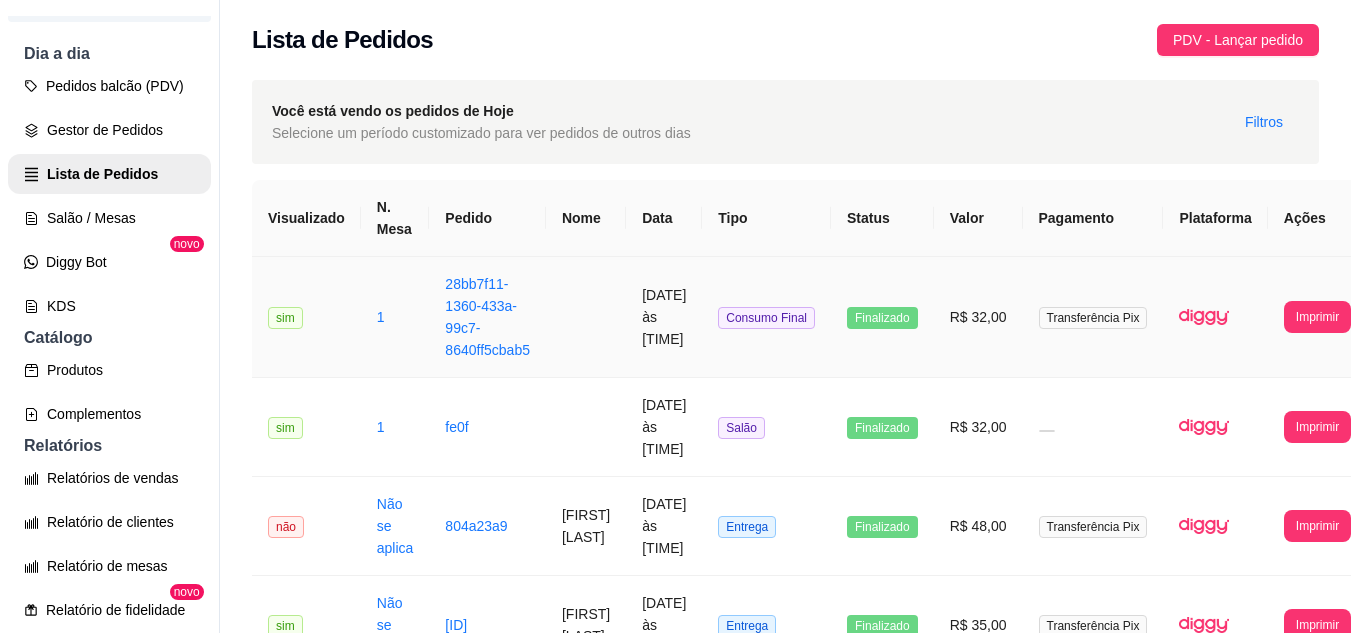 click on "R$ 32,00" at bounding box center [978, 317] 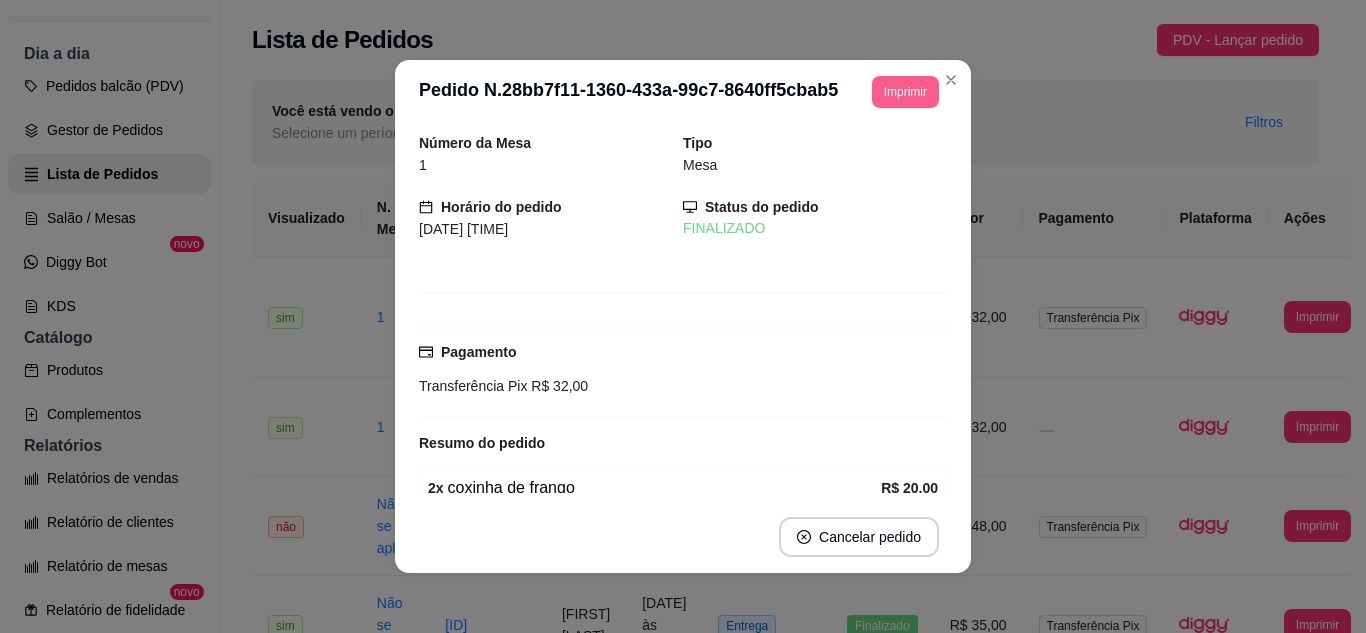 click on "Imprimir" at bounding box center (905, 92) 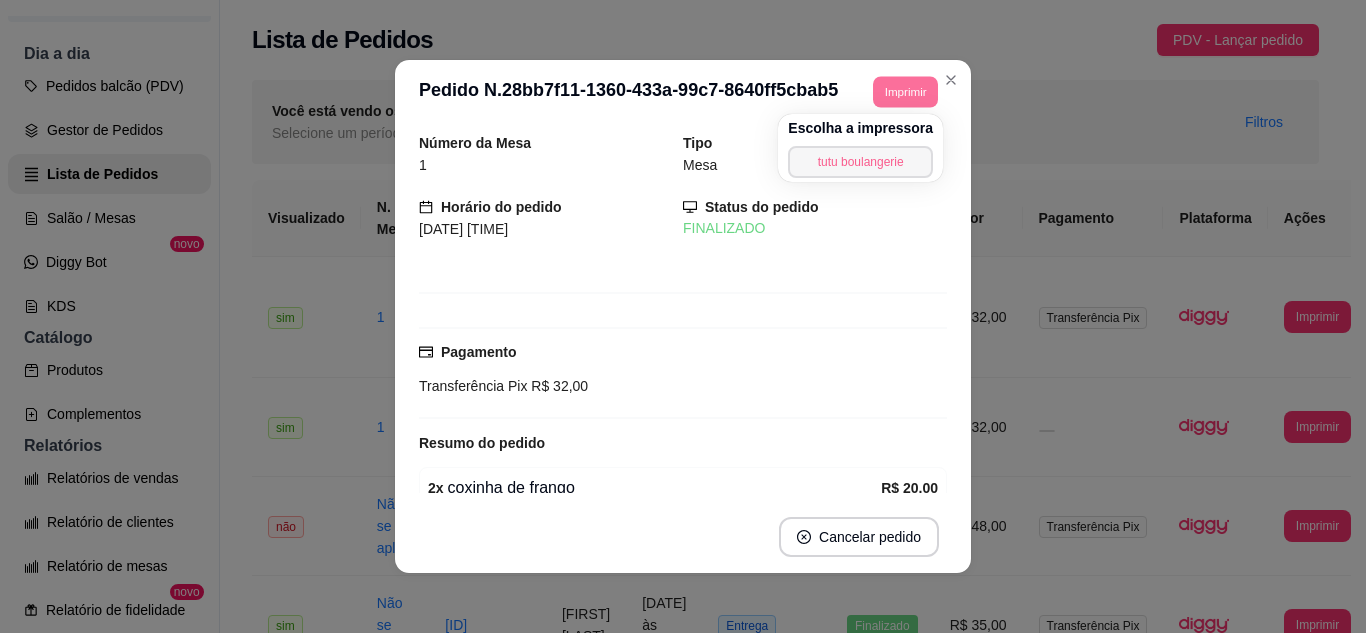 click on "tutu boulangerie" at bounding box center (860, 162) 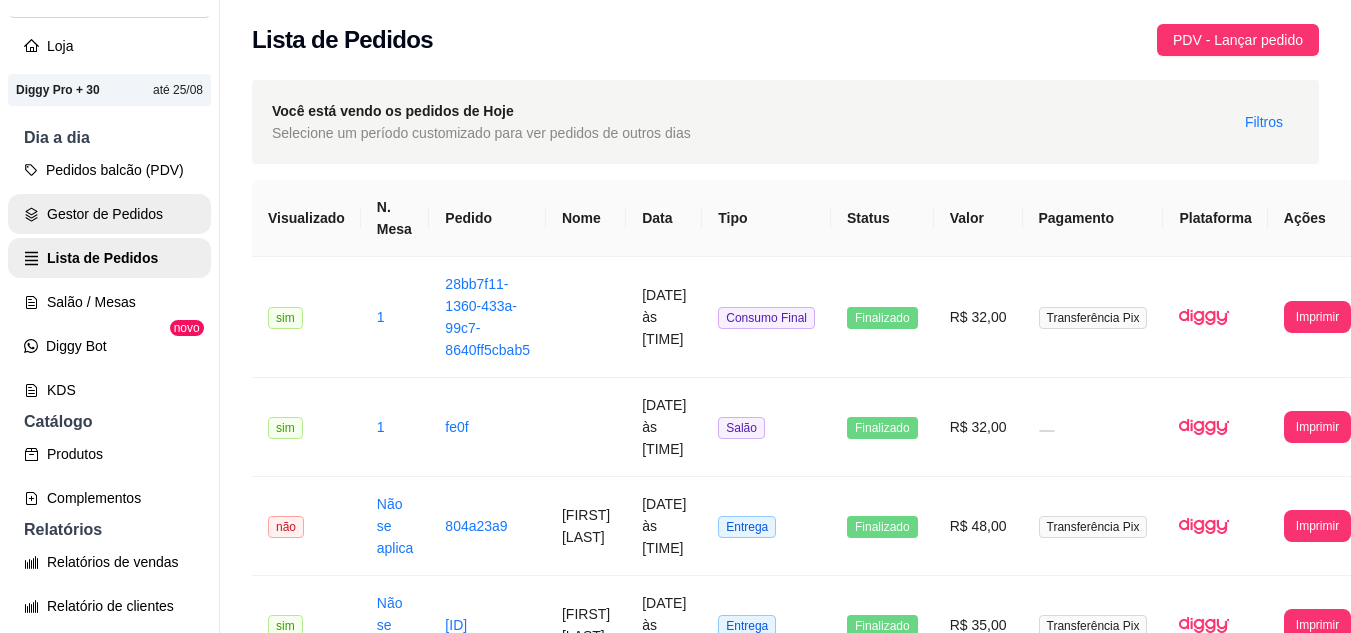 scroll, scrollTop: 0, scrollLeft: 0, axis: both 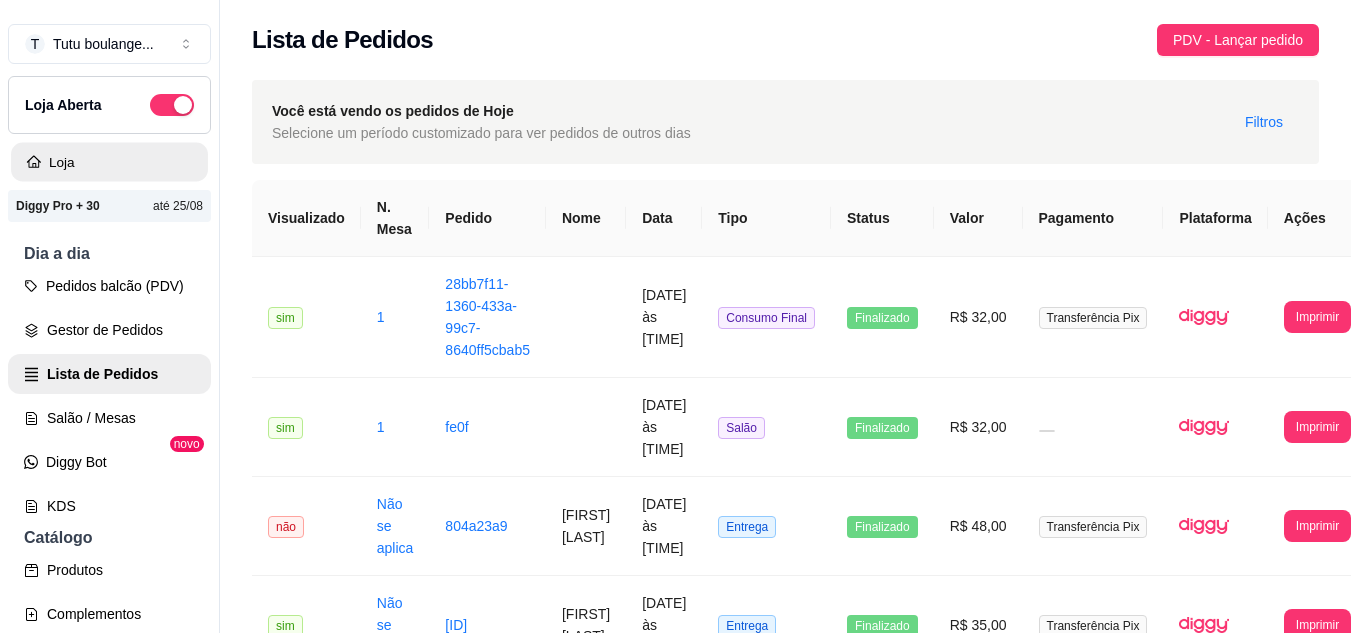 click on "Loja" at bounding box center (109, 162) 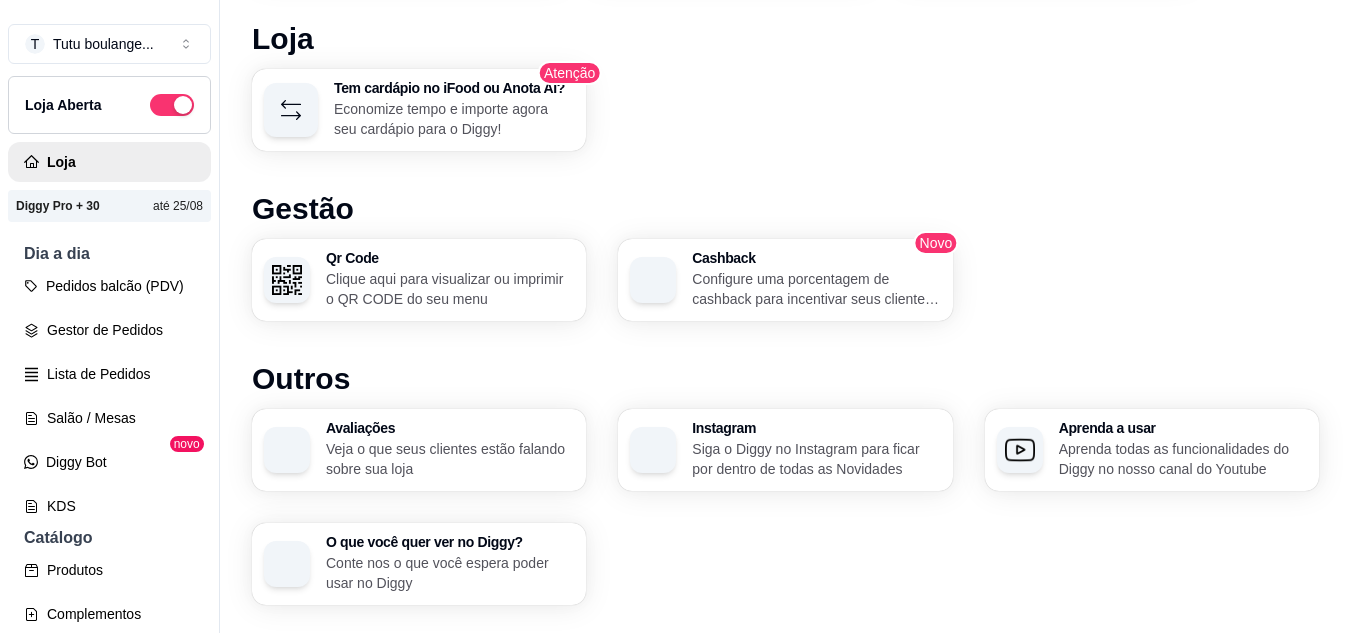scroll, scrollTop: 1166, scrollLeft: 0, axis: vertical 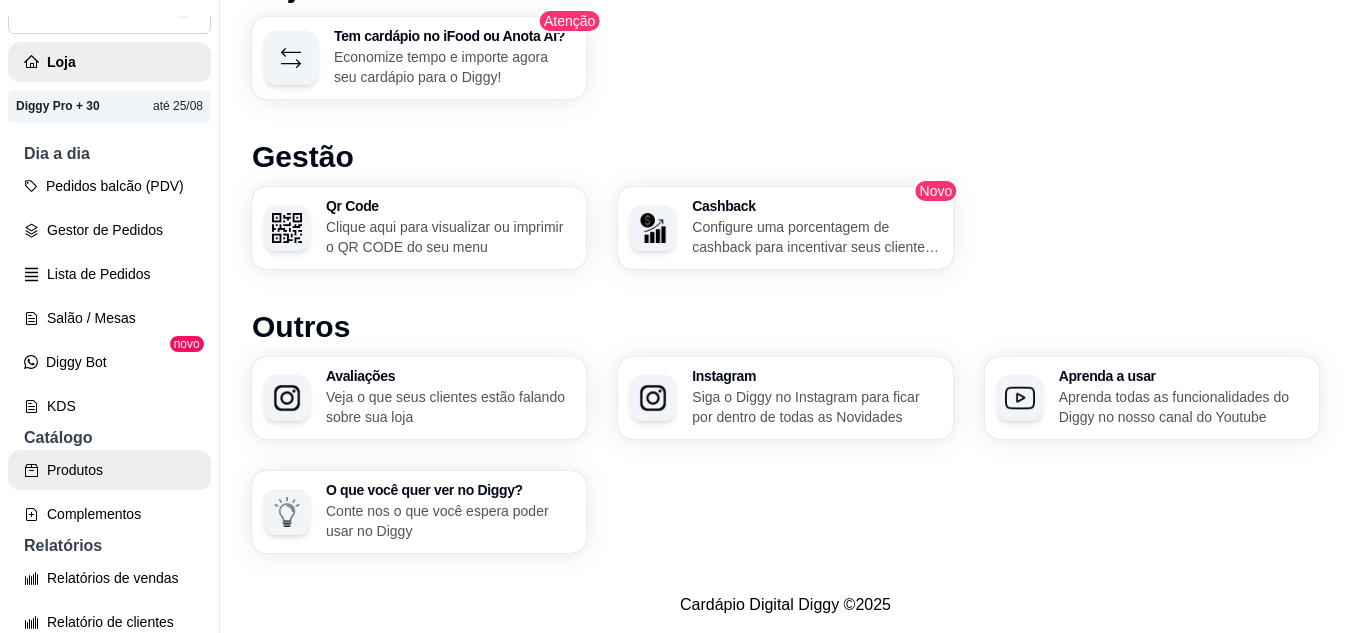 click on "Produtos" at bounding box center [109, 470] 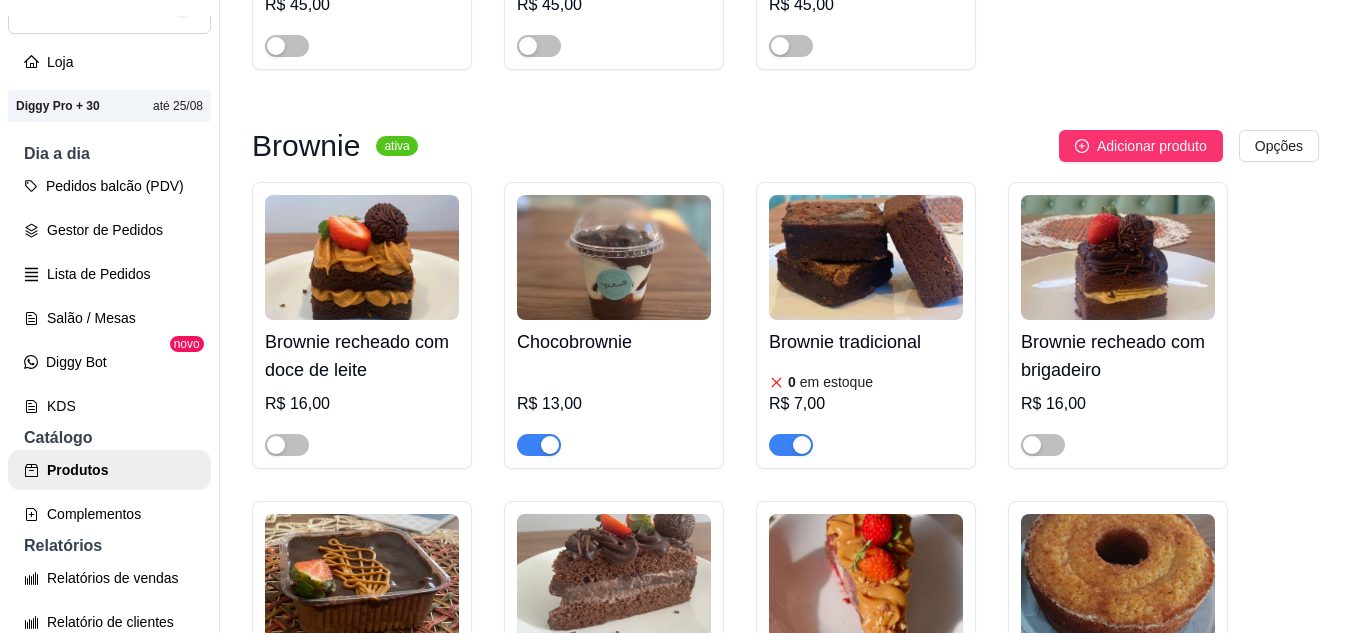 scroll, scrollTop: 1600, scrollLeft: 0, axis: vertical 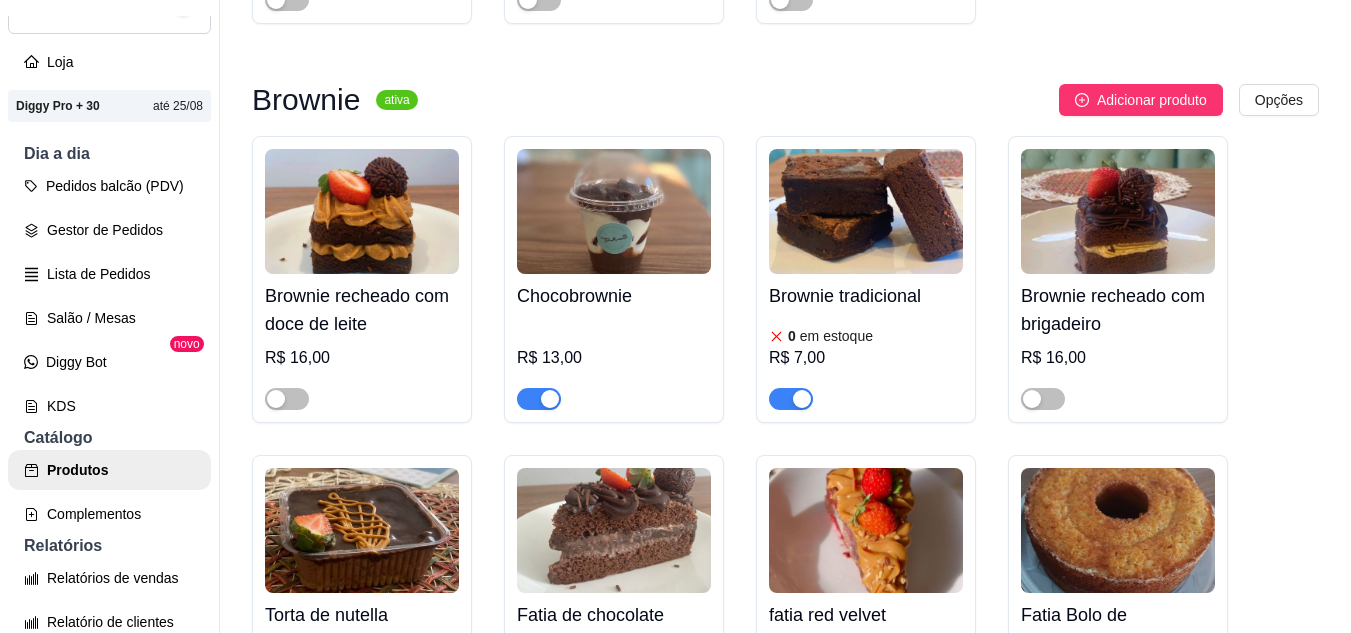 click at bounding box center (539, 399) 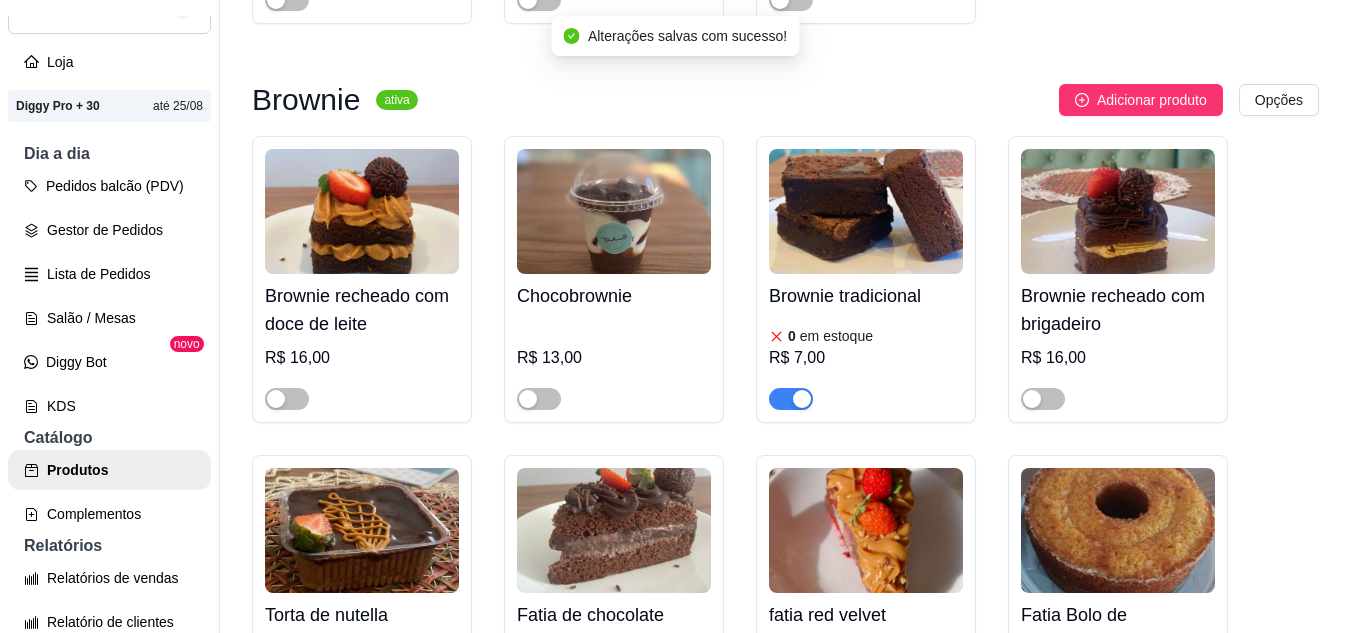 click at bounding box center (791, 399) 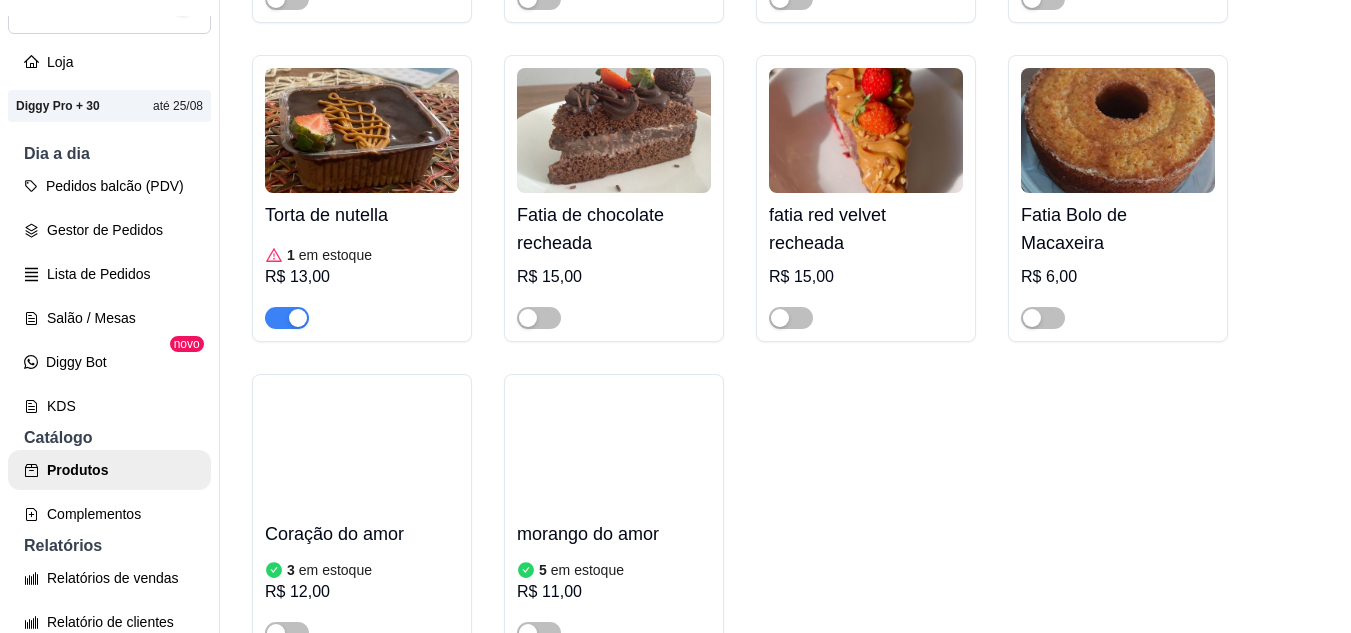 scroll, scrollTop: 1900, scrollLeft: 0, axis: vertical 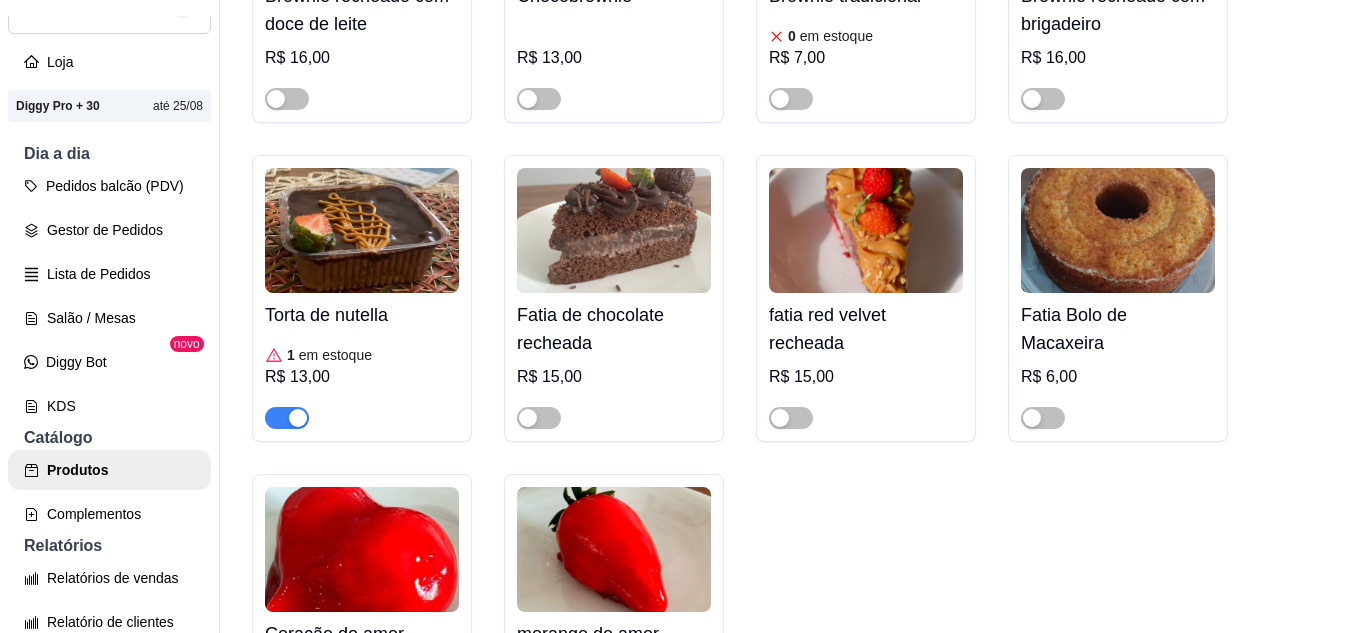click at bounding box center (287, 418) 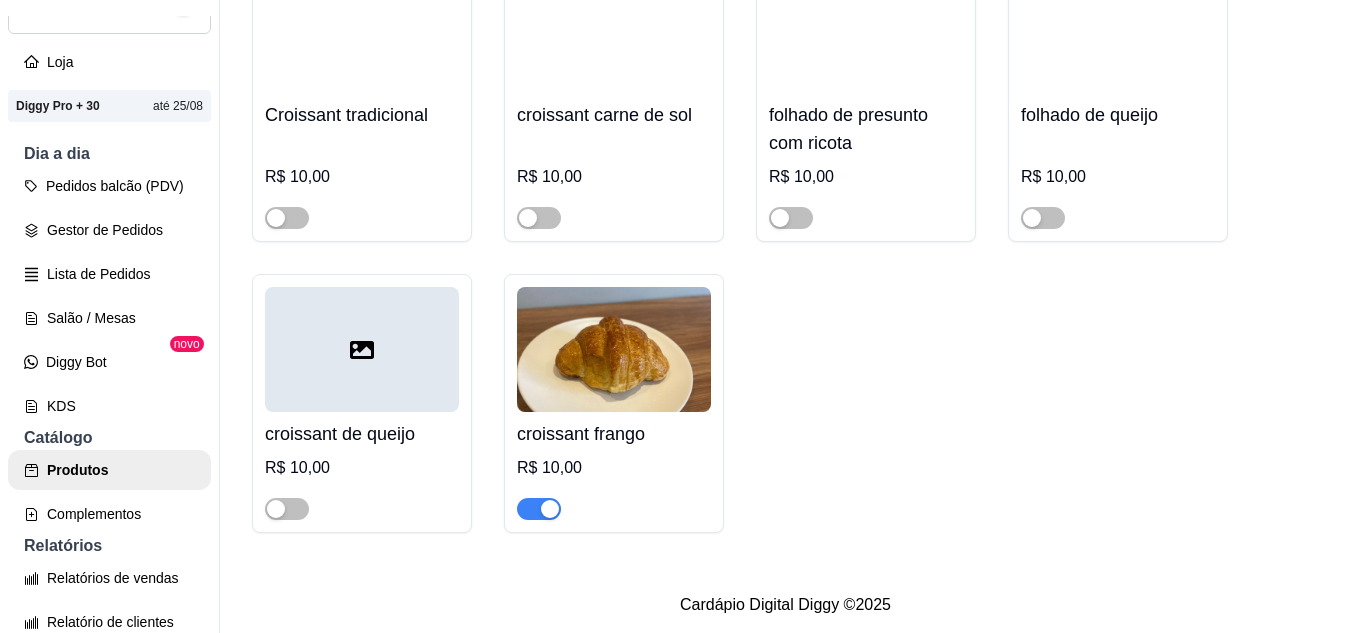 scroll, scrollTop: 10738, scrollLeft: 0, axis: vertical 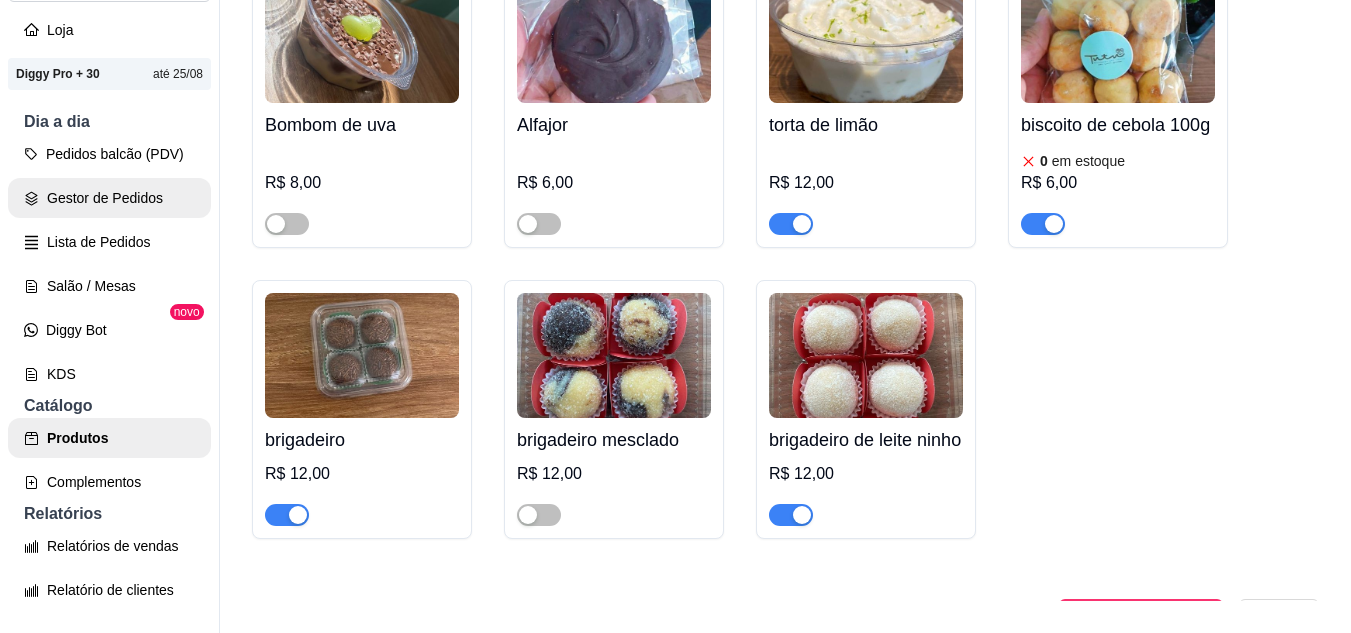 click on "Gestor de Pedidos" at bounding box center [109, 198] 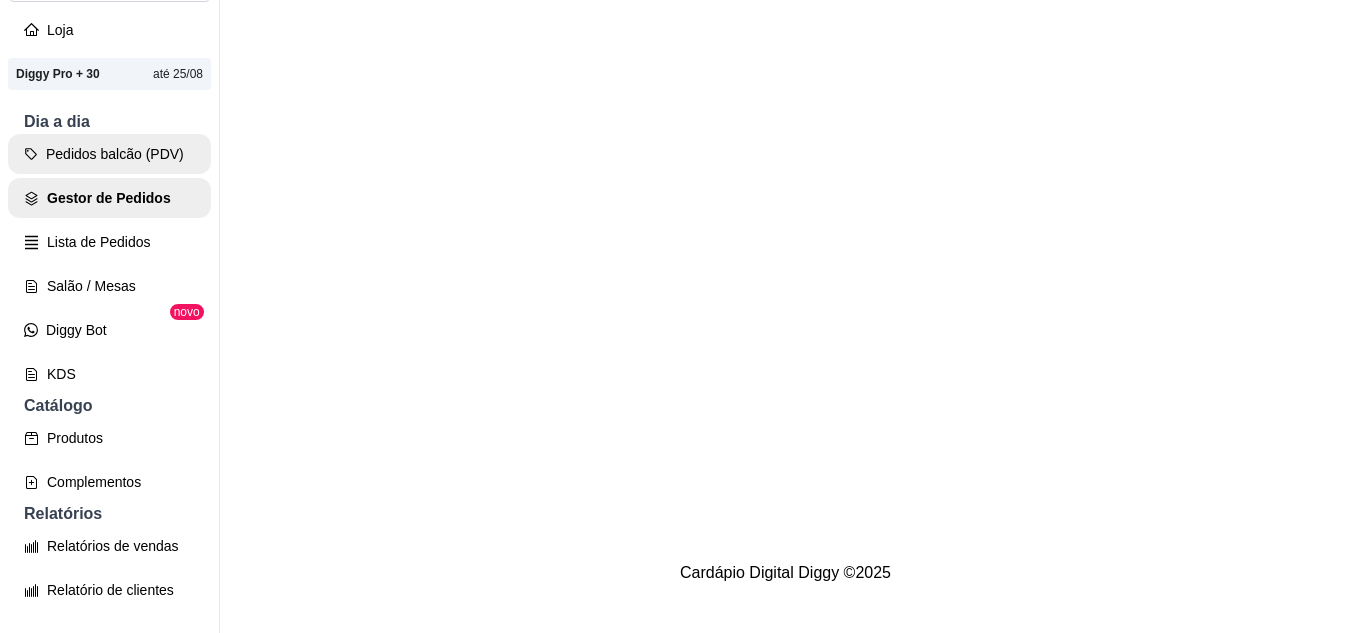 scroll, scrollTop: 0, scrollLeft: 0, axis: both 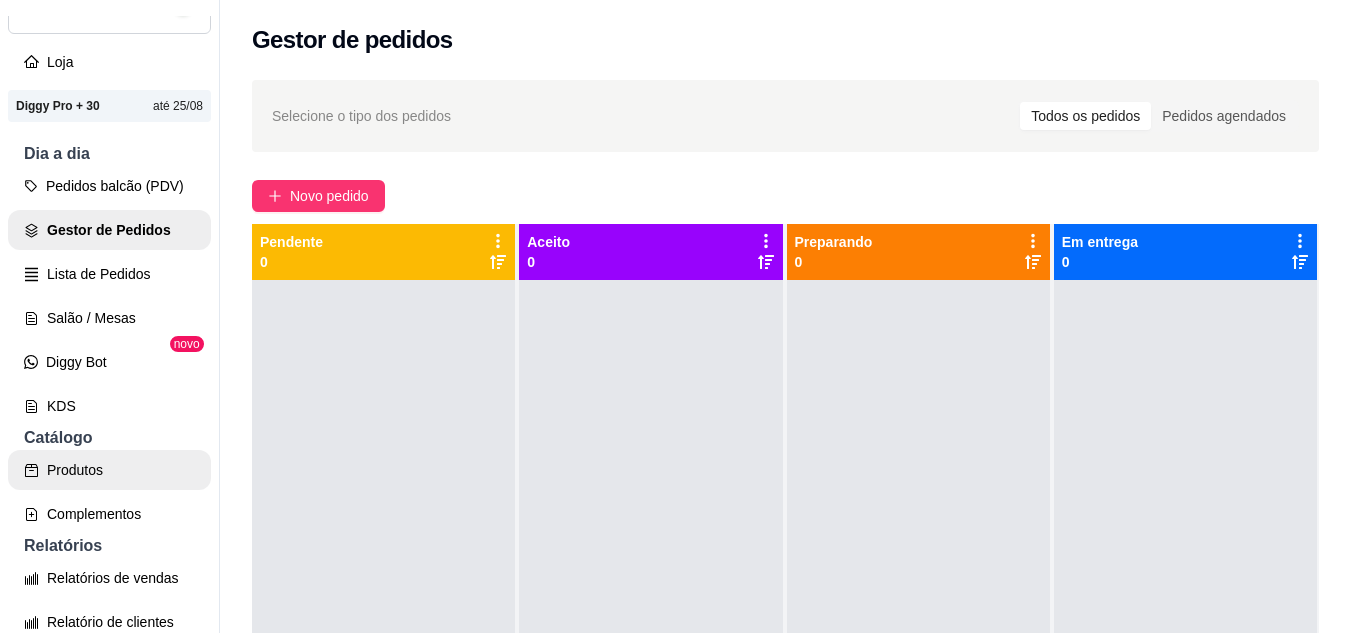 click on "Produtos" at bounding box center (109, 470) 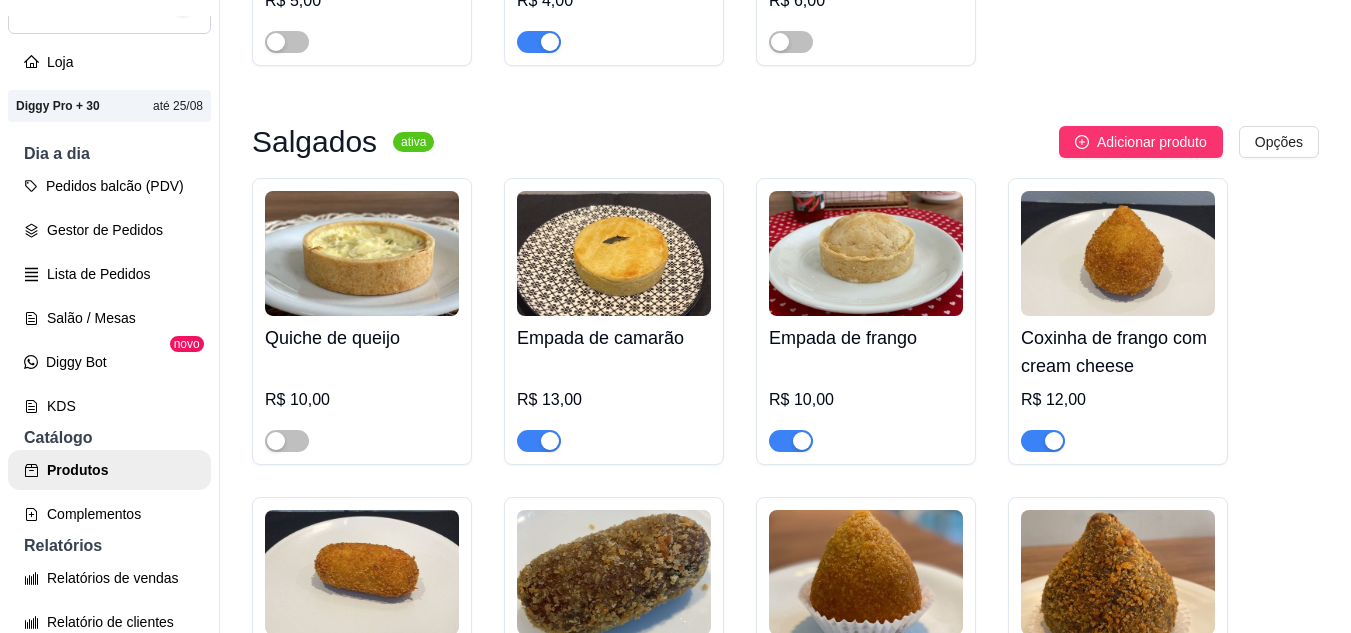 scroll, scrollTop: 5700, scrollLeft: 0, axis: vertical 